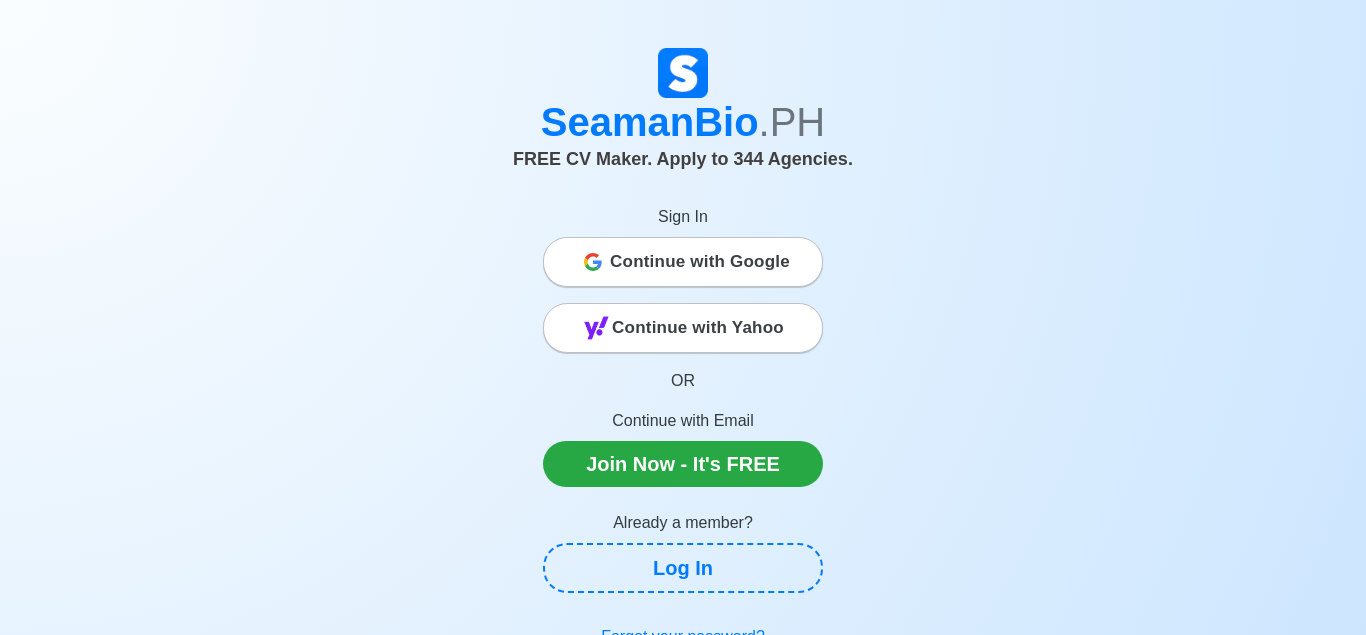 scroll, scrollTop: 0, scrollLeft: 0, axis: both 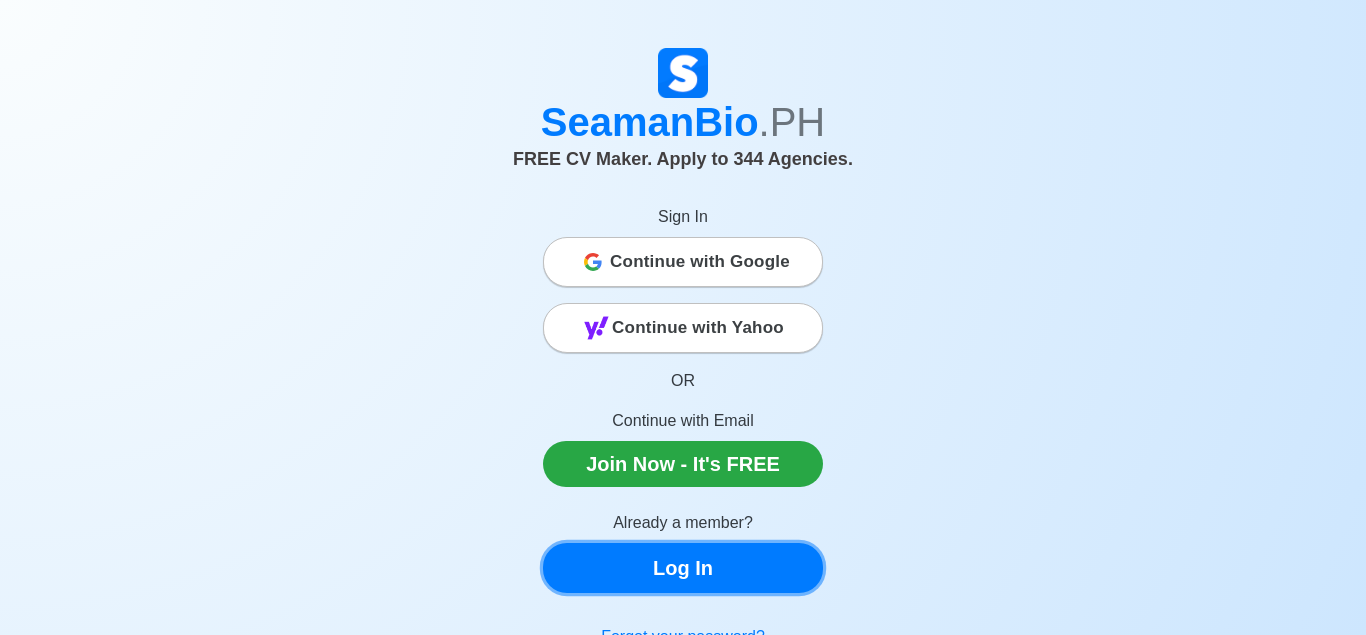 click on "Log In" at bounding box center [683, 568] 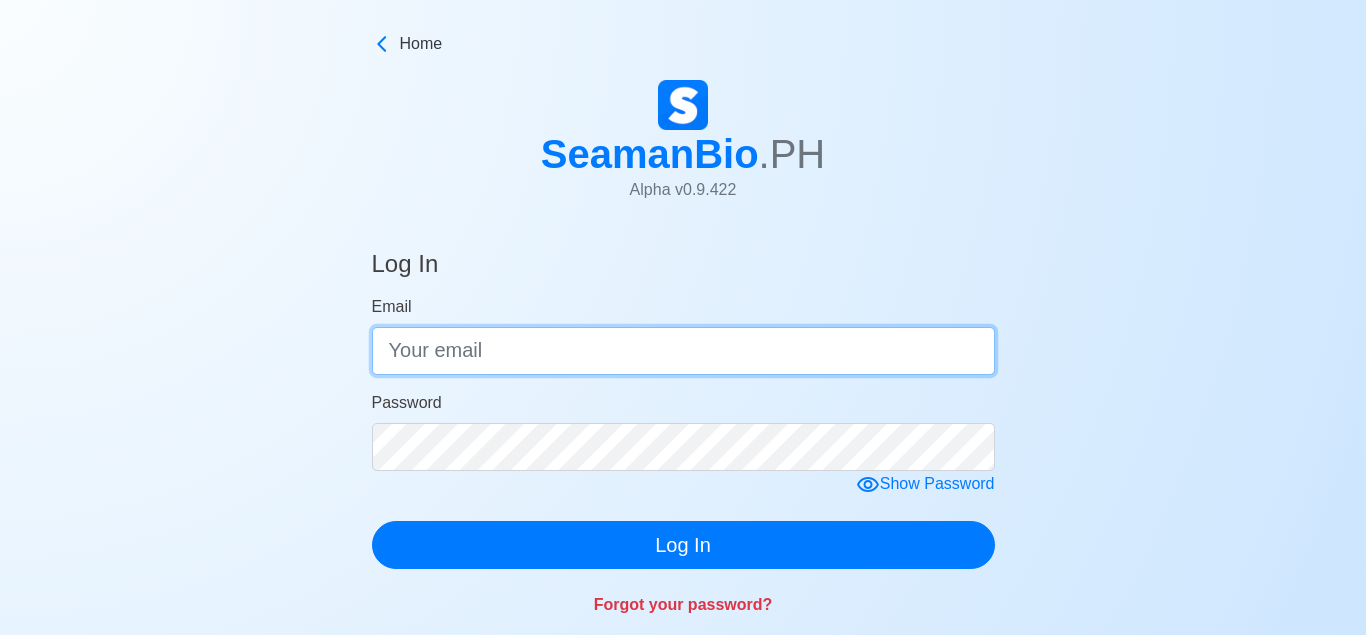 click on "Email" at bounding box center (683, 351) 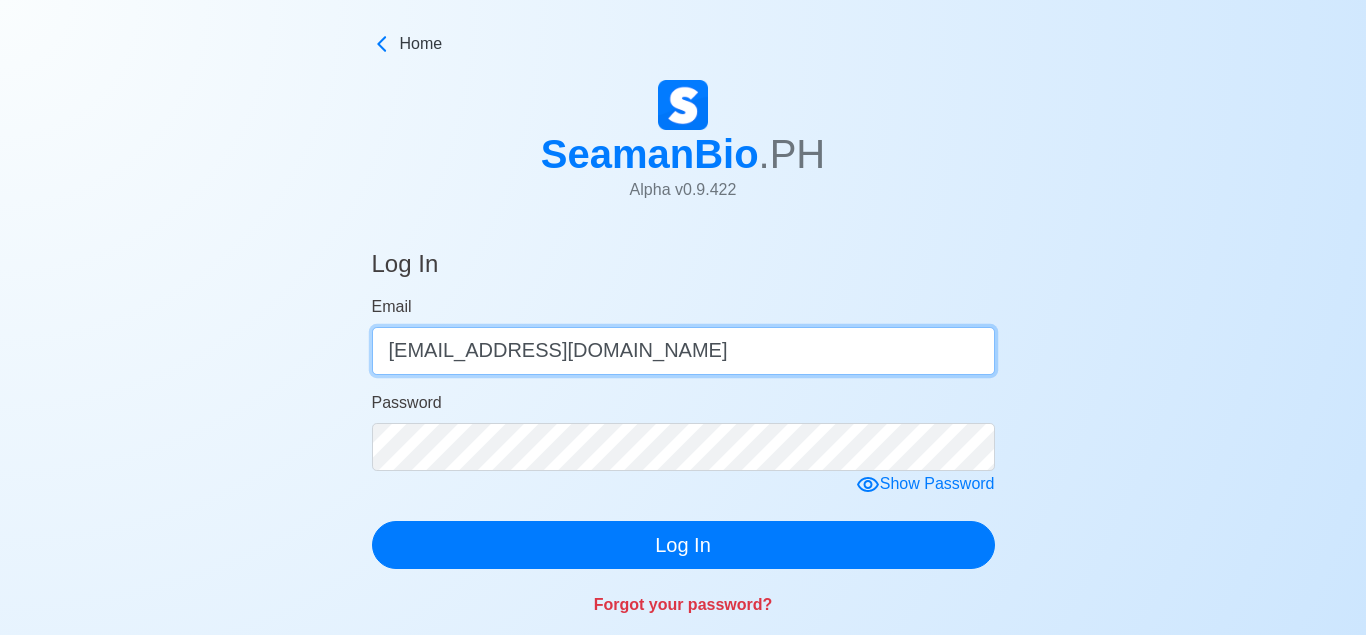 type on "[EMAIL_ADDRESS][DOMAIN_NAME]" 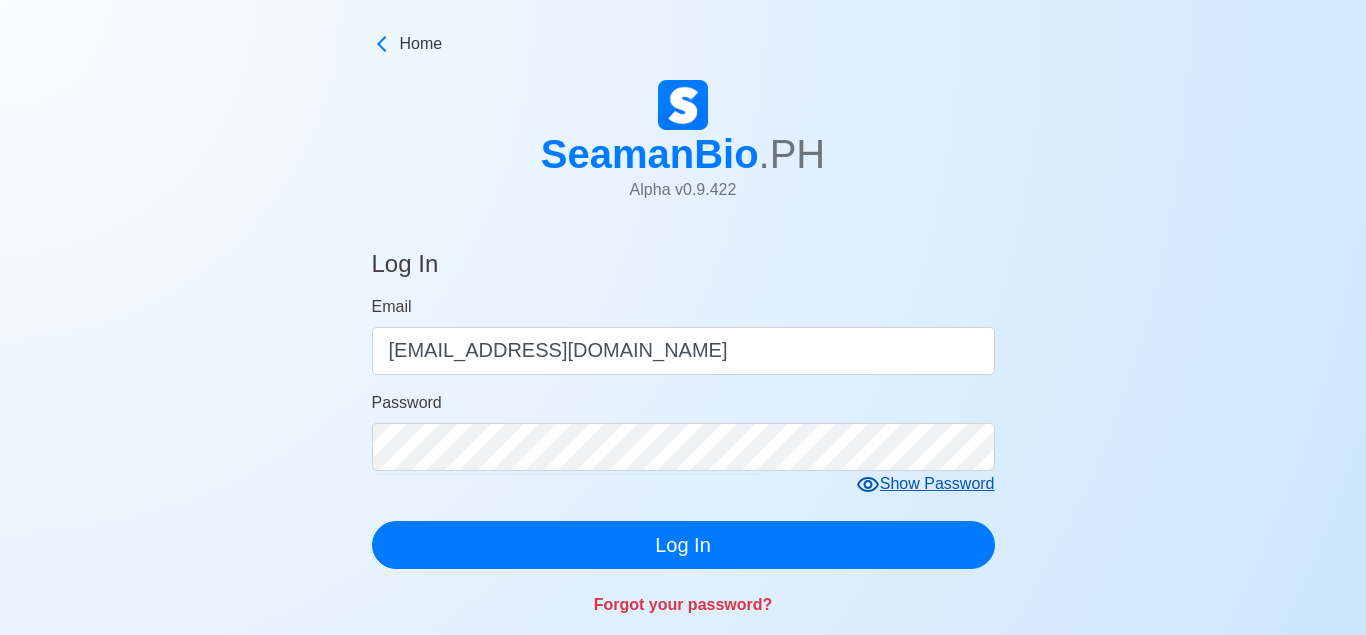 click on "Show Password" at bounding box center (925, 484) 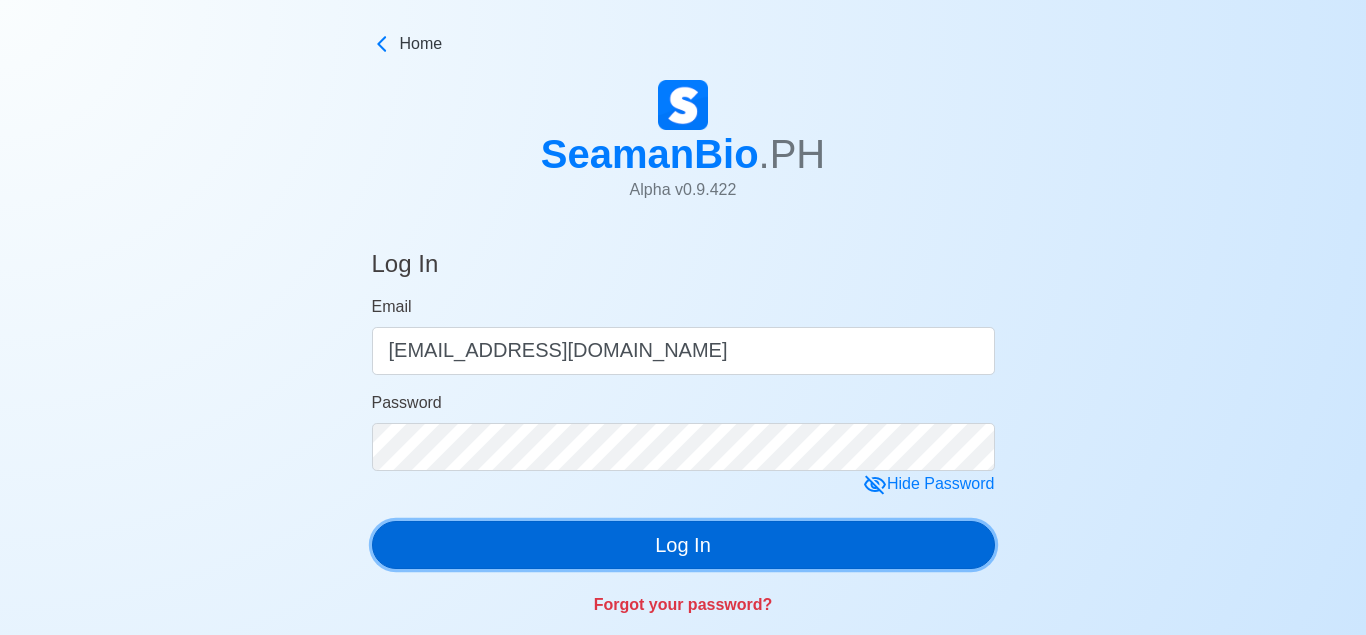 click on "Log In" at bounding box center (683, 545) 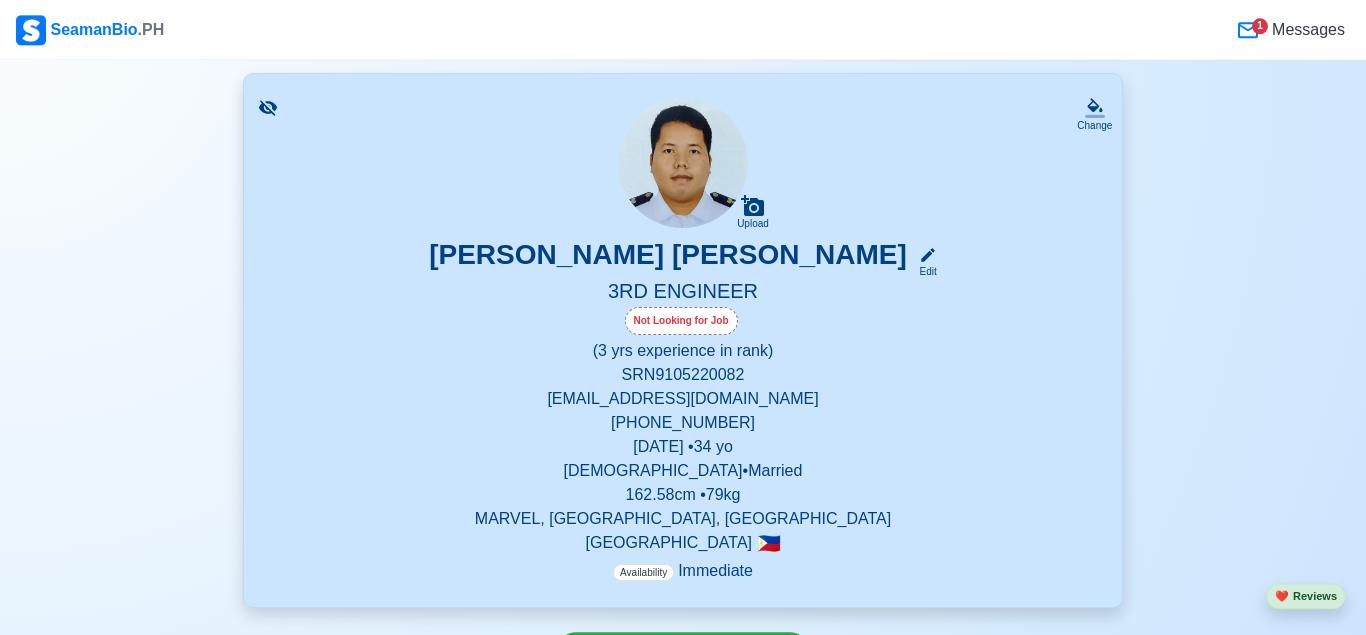 scroll, scrollTop: 338, scrollLeft: 0, axis: vertical 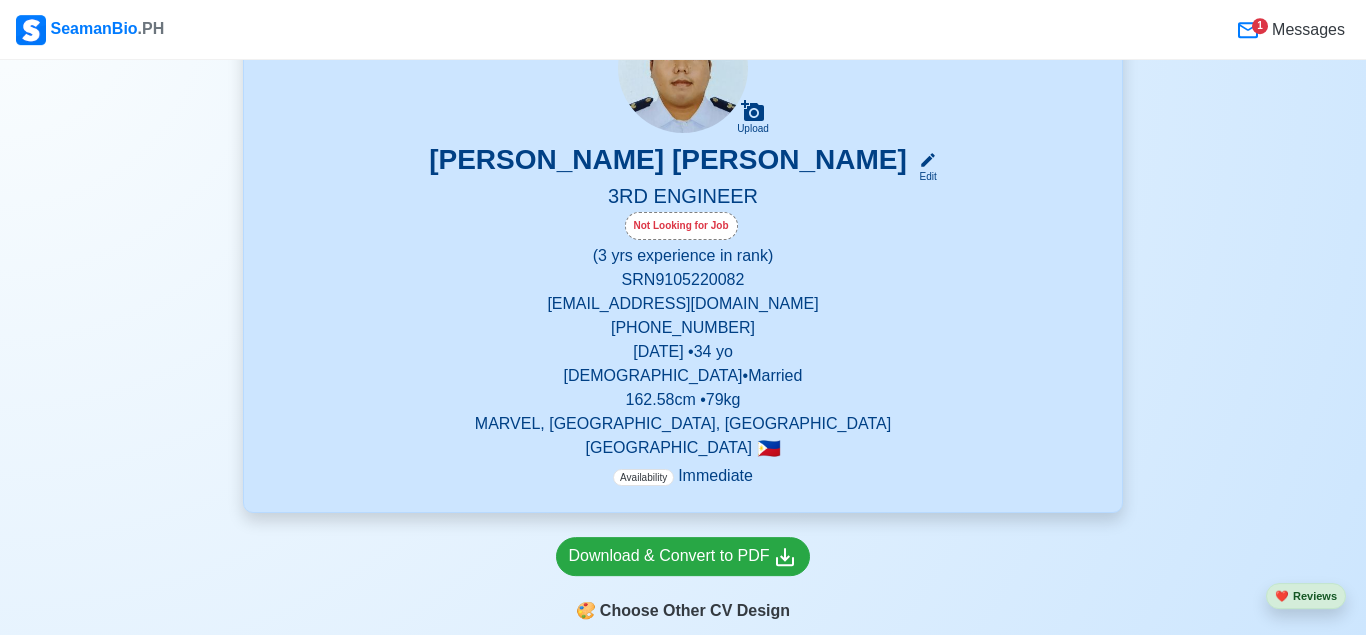 click on "Not Looking for Job" at bounding box center (681, 226) 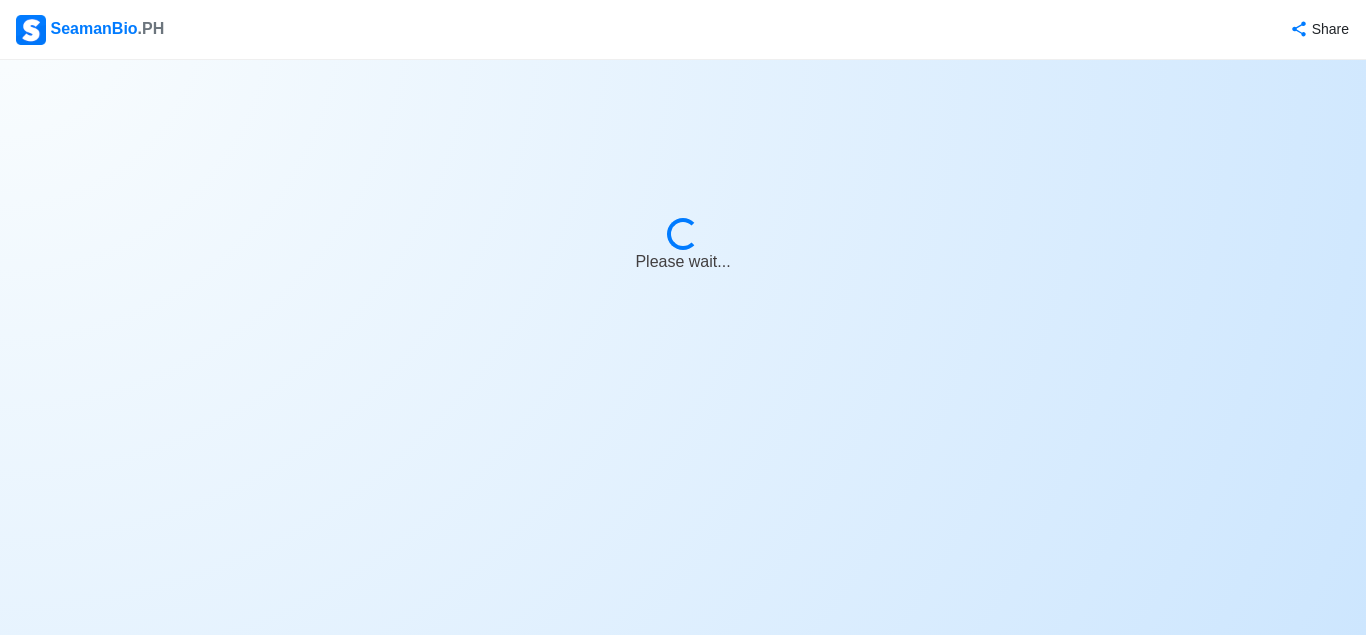 select on "Visible for Hiring" 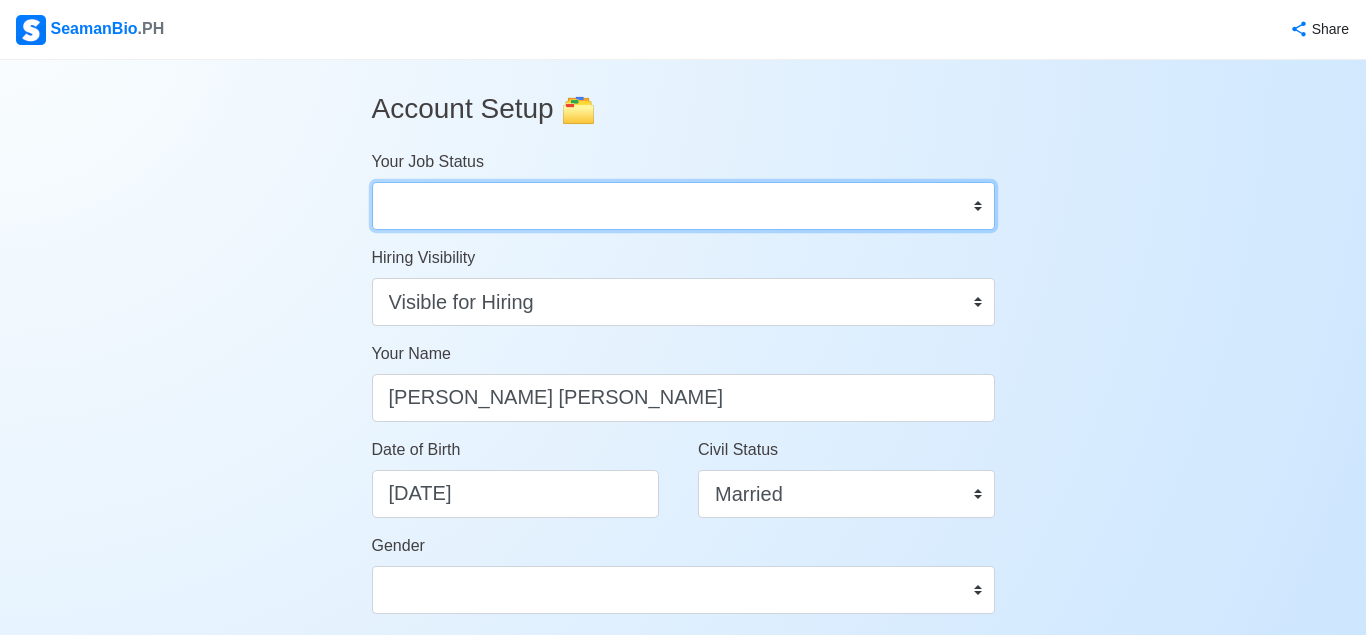 click on "Onboard Actively Looking for Job Not Looking for Job" at bounding box center (683, 206) 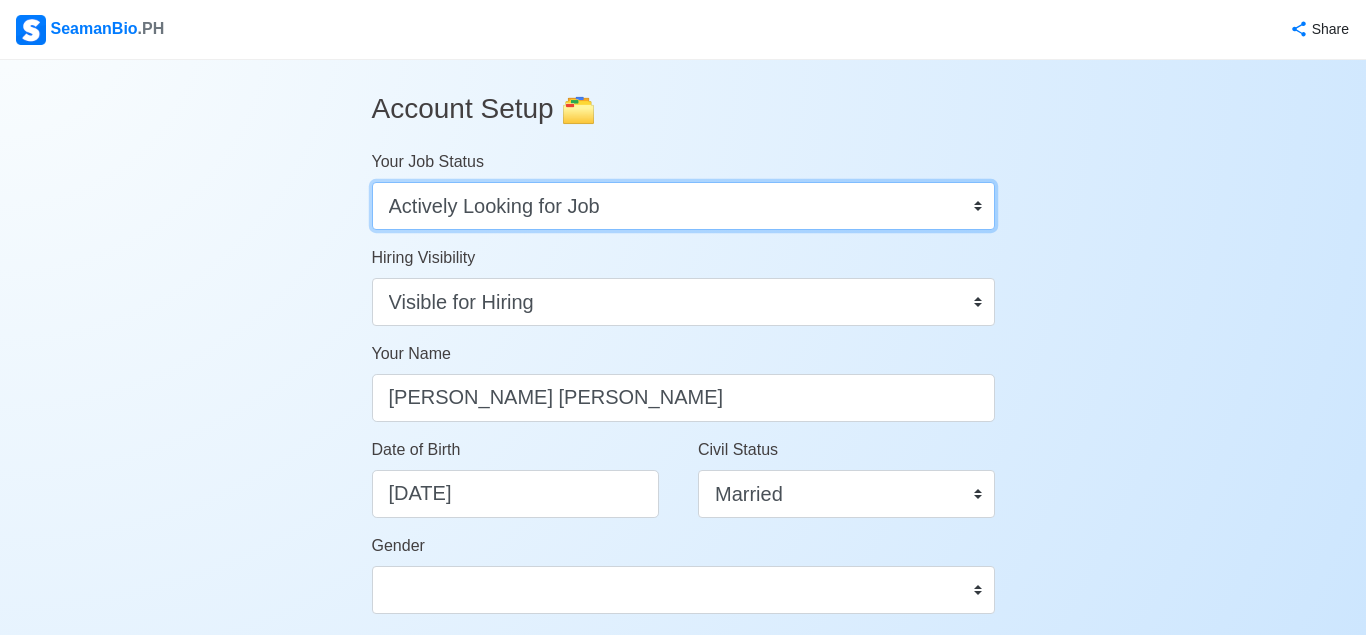 click on "Actively Looking for Job" at bounding box center (0, 0) 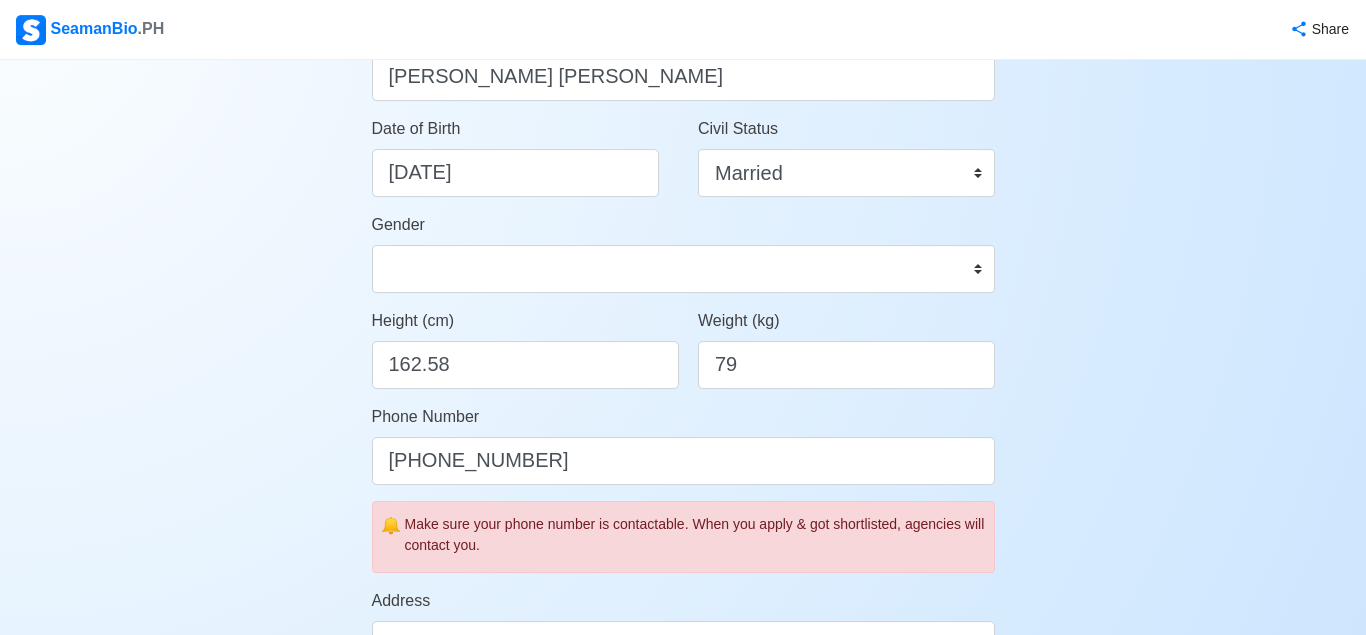 scroll, scrollTop: 330, scrollLeft: 0, axis: vertical 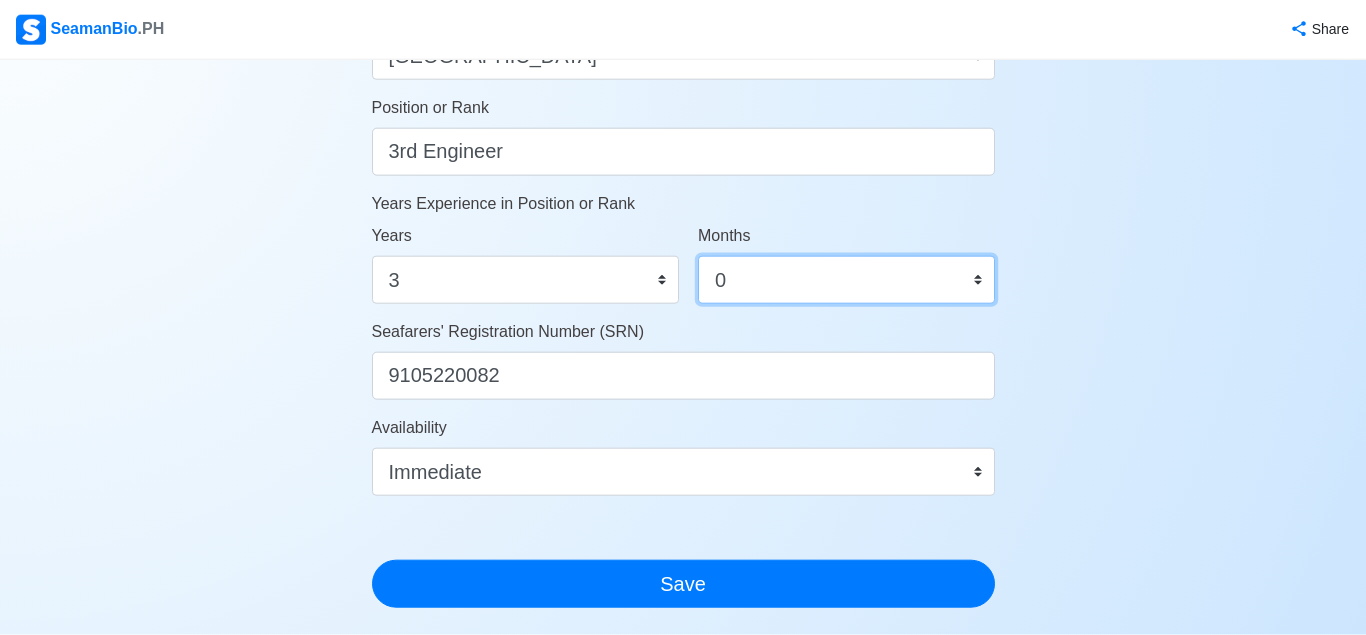 click on "0 1 2 3 4 5 6 7 8 9 10 11" at bounding box center (846, 280) 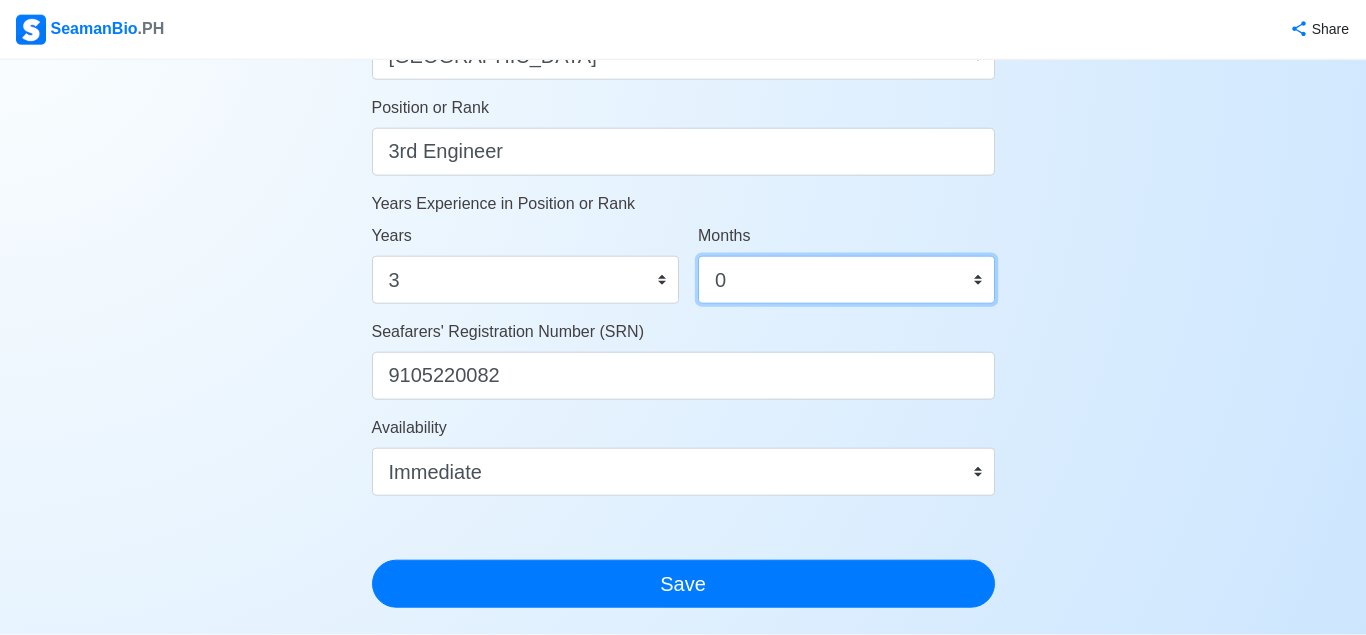 select on "6" 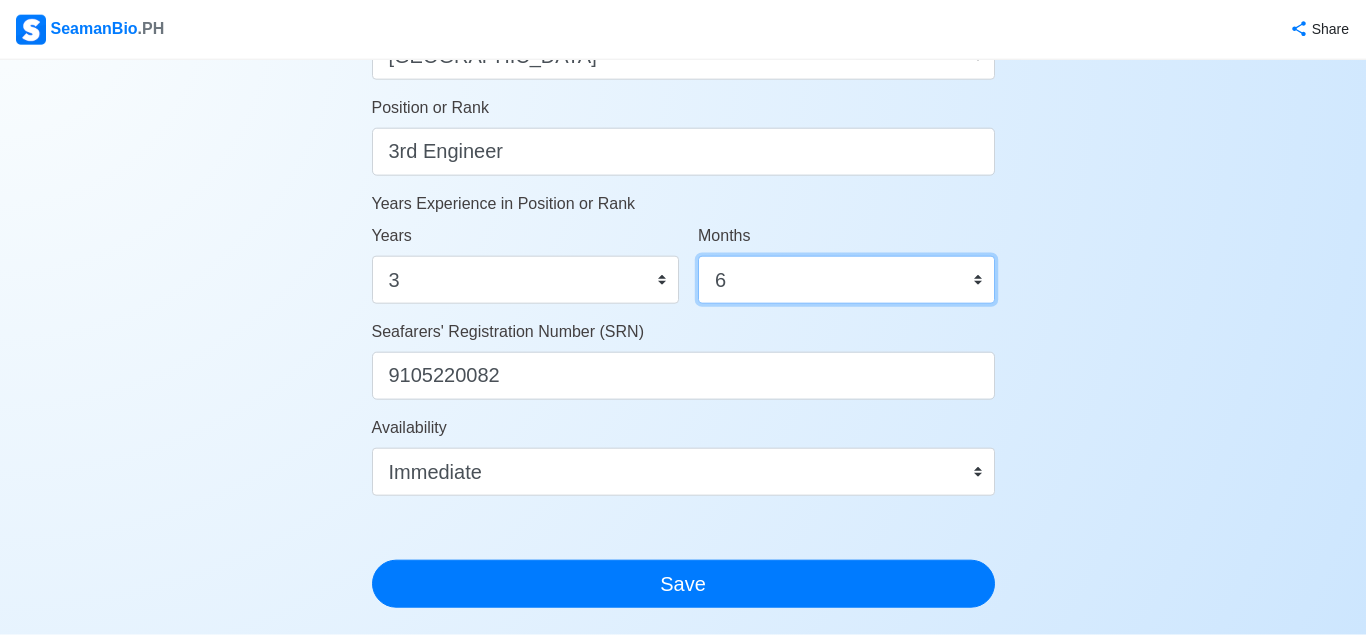 click on "6" at bounding box center [0, 0] 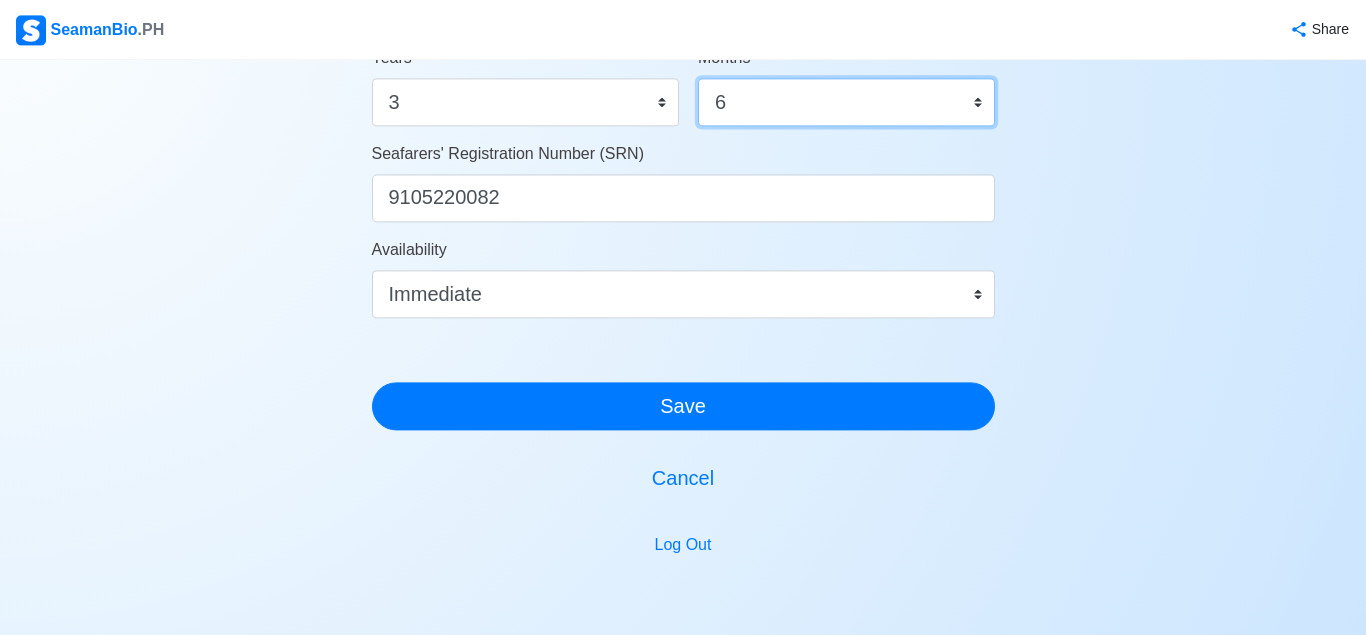 scroll, scrollTop: 1215, scrollLeft: 0, axis: vertical 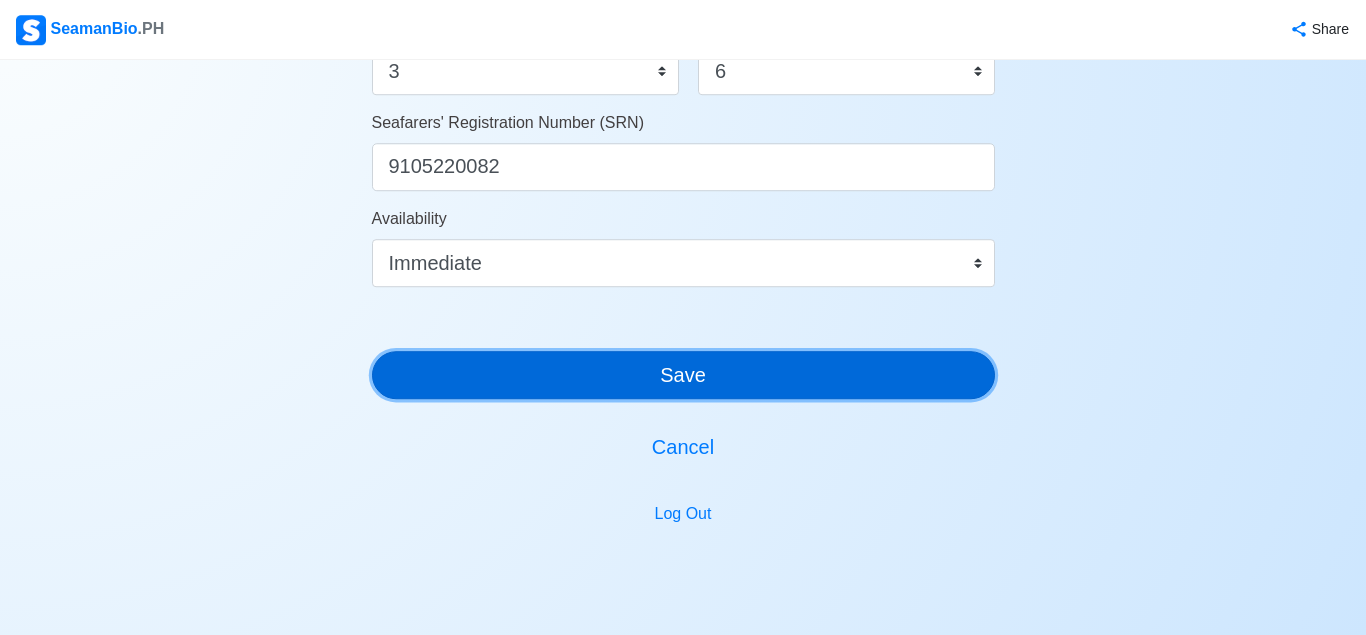 click on "Save" at bounding box center (683, 375) 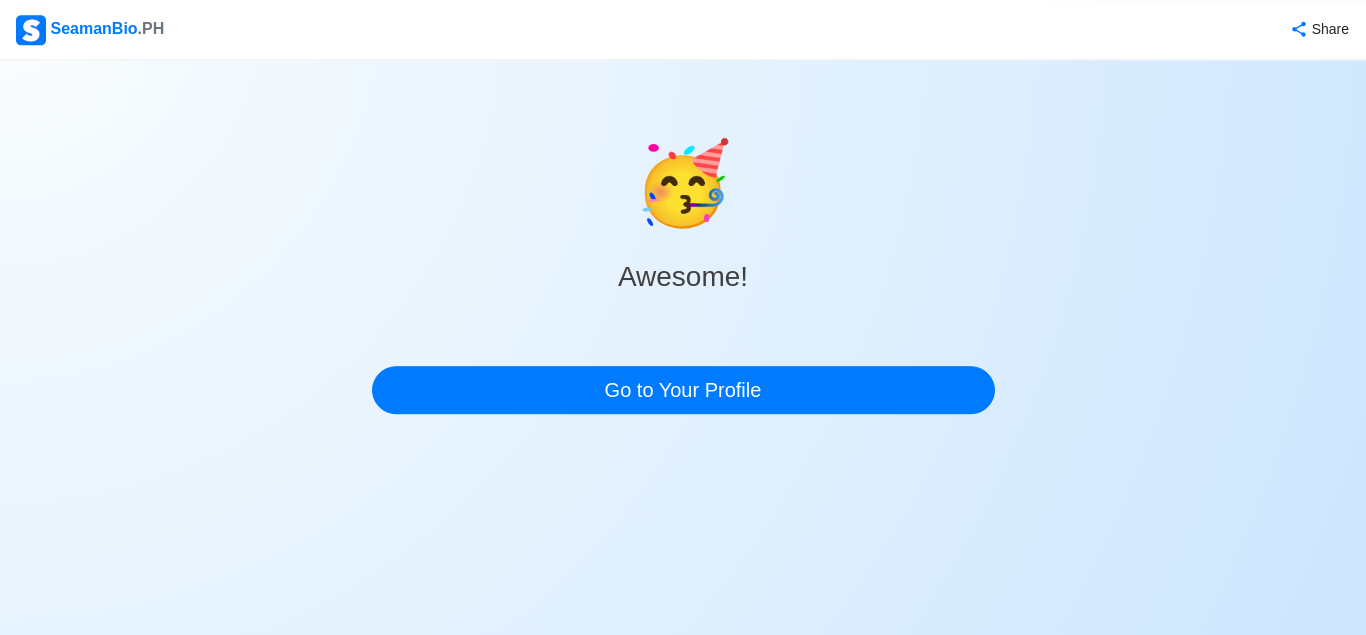 scroll, scrollTop: 0, scrollLeft: 0, axis: both 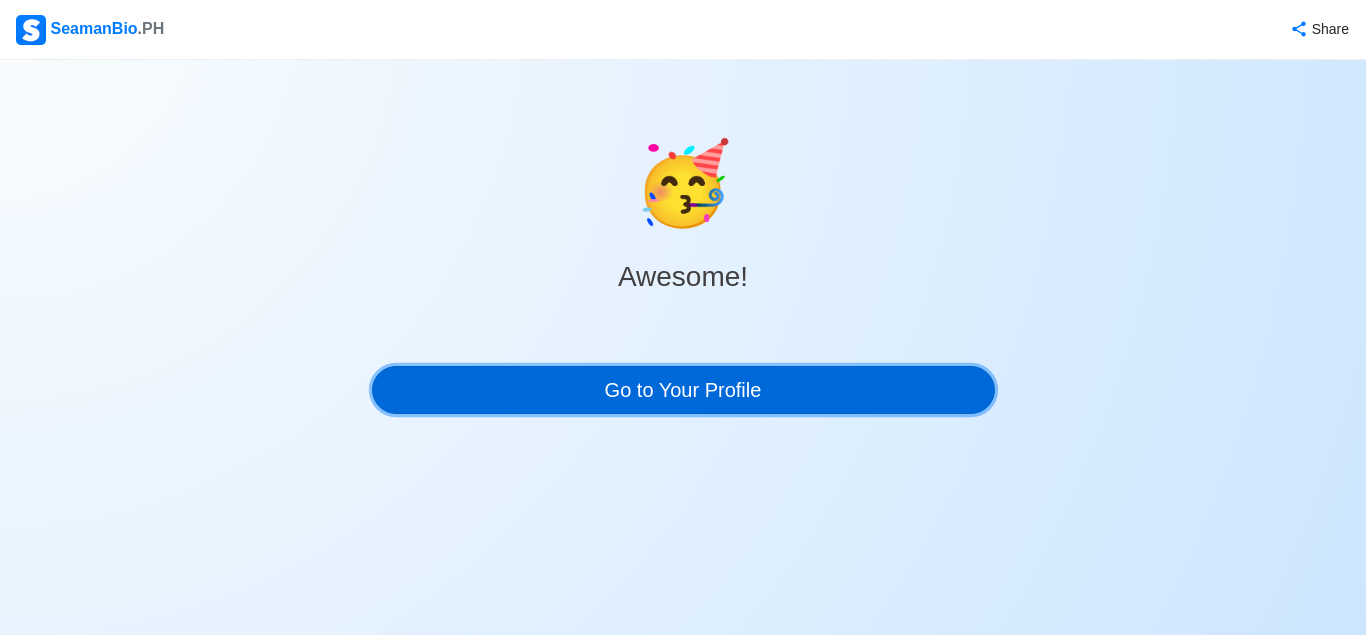 click on "Go to Your Profile" at bounding box center (683, 390) 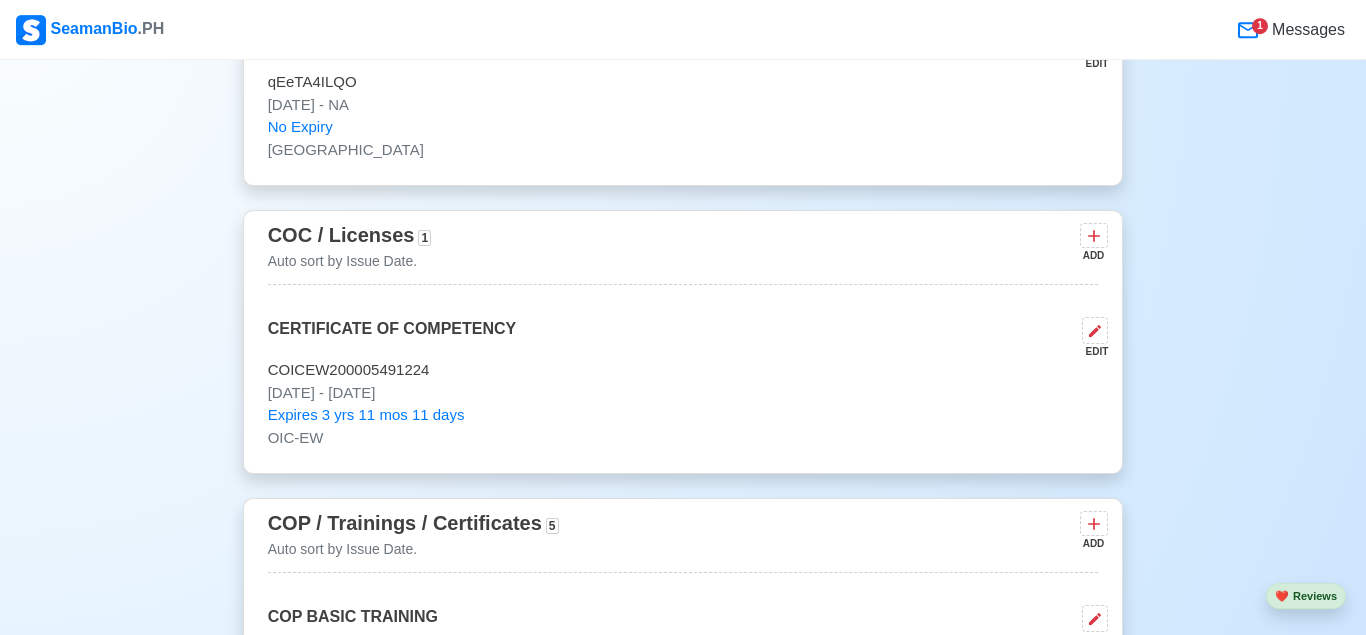 scroll, scrollTop: 2535, scrollLeft: 0, axis: vertical 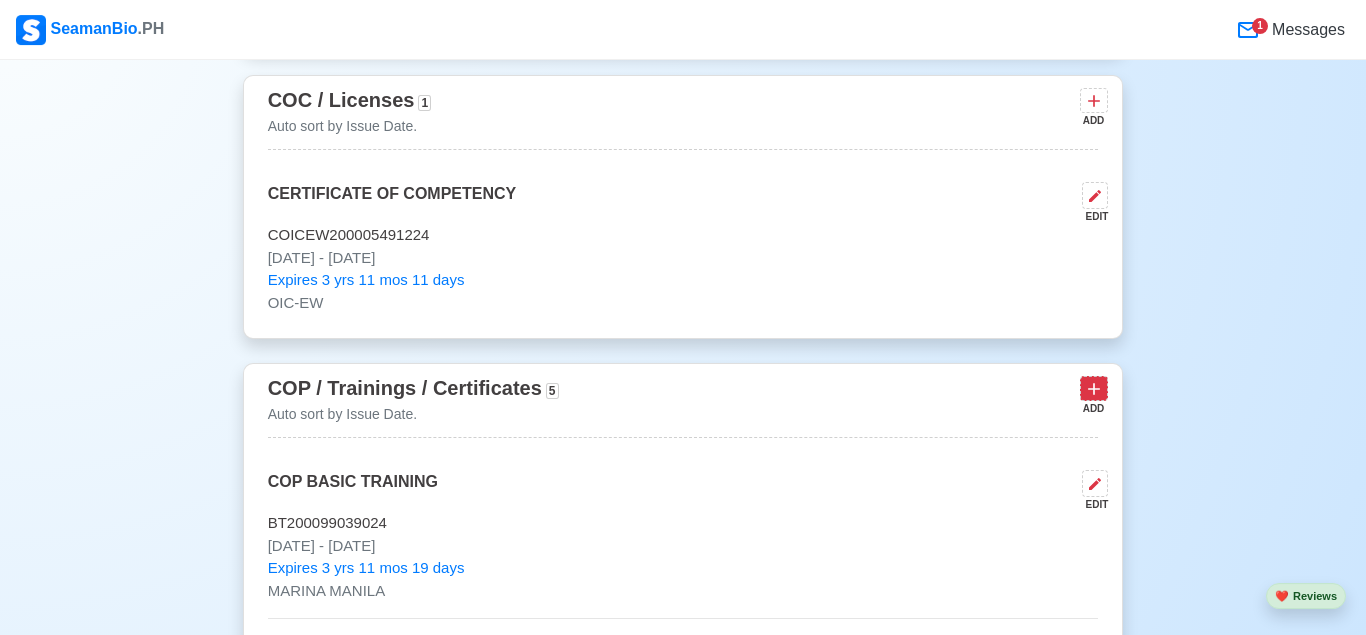 click 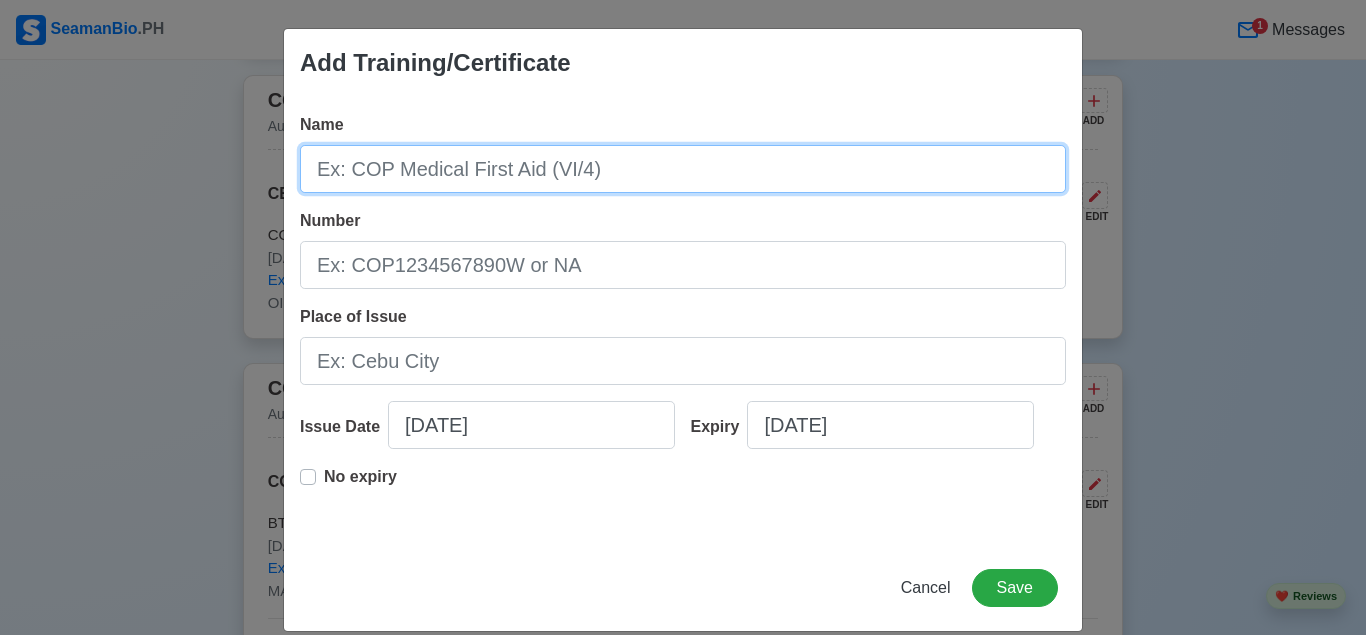 drag, startPoint x: 598, startPoint y: 171, endPoint x: 515, endPoint y: 158, distance: 84.0119 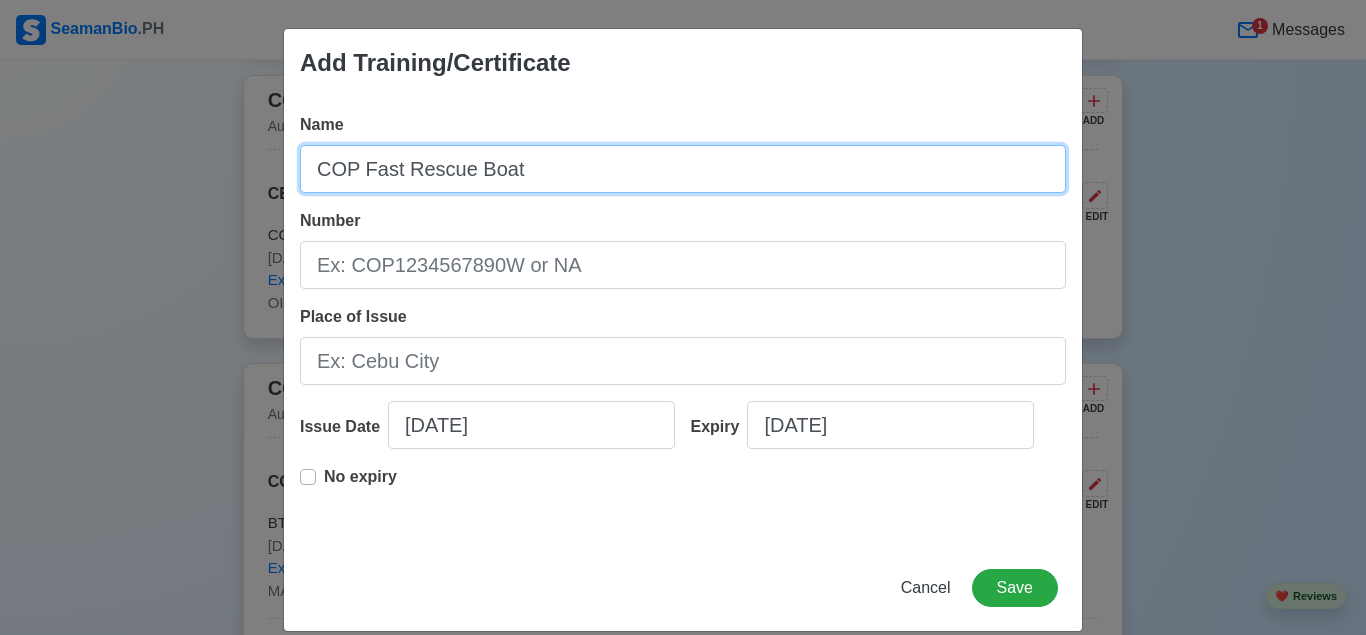 type on "COP Fast Rescue Boat" 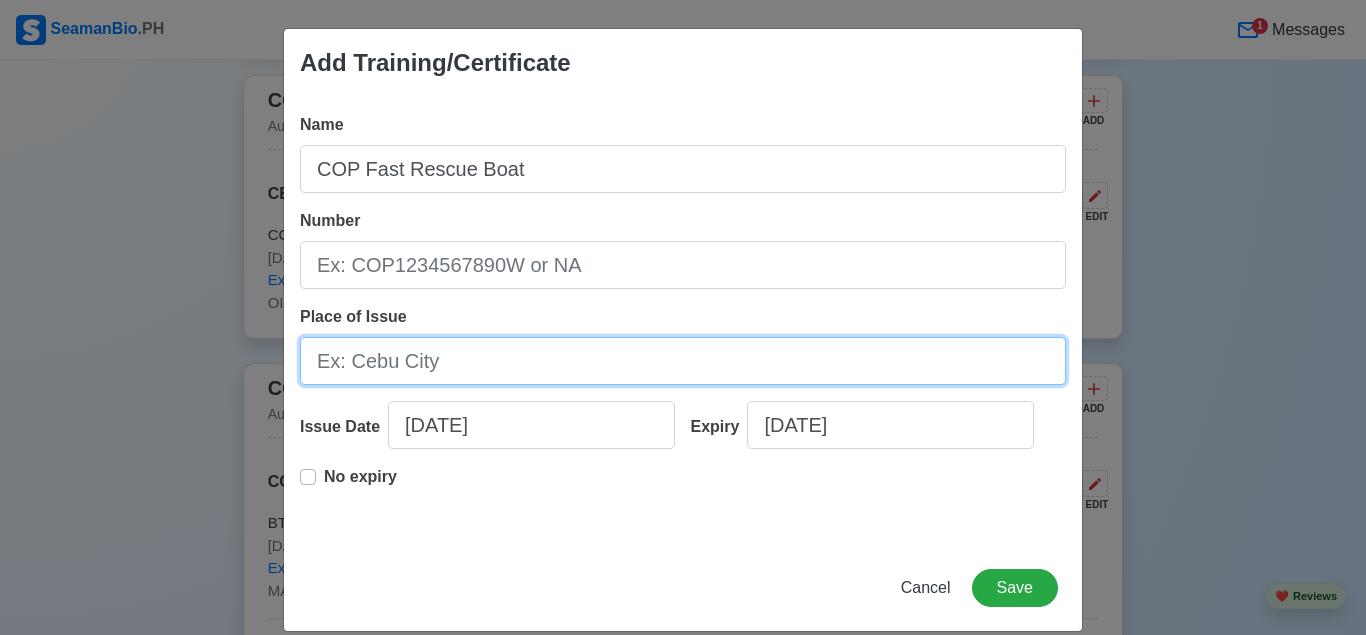click on "Place of Issue" at bounding box center [683, 361] 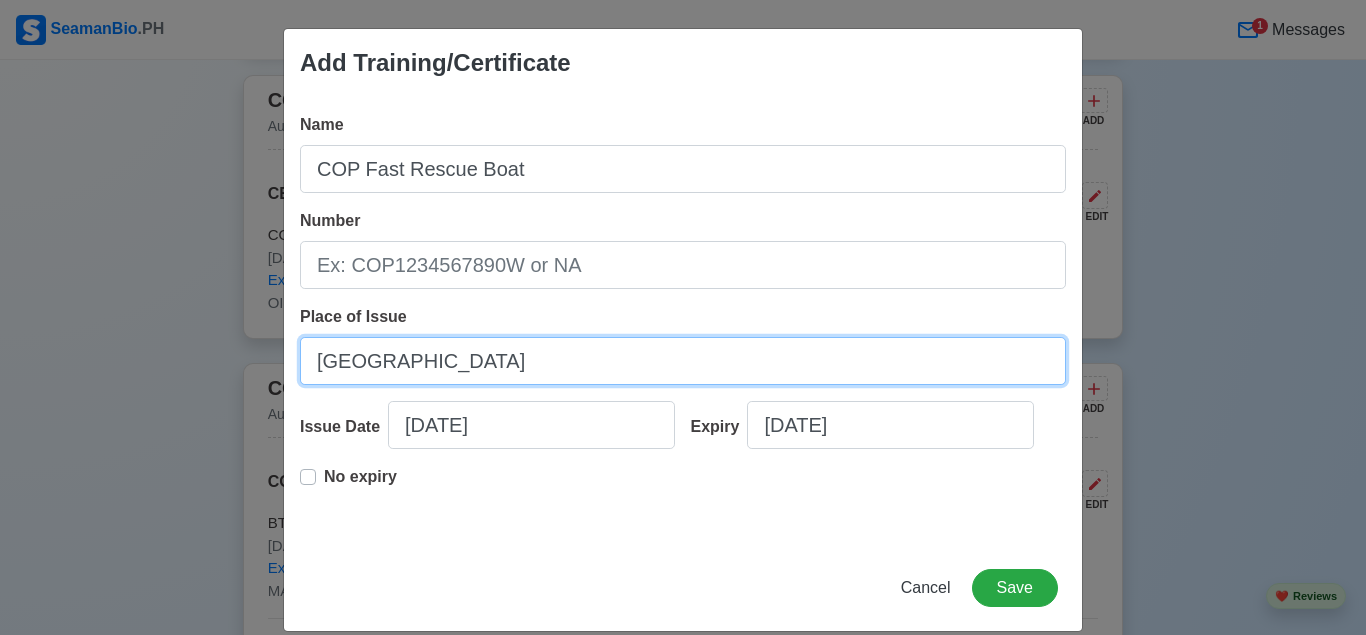 type on "[GEOGRAPHIC_DATA]" 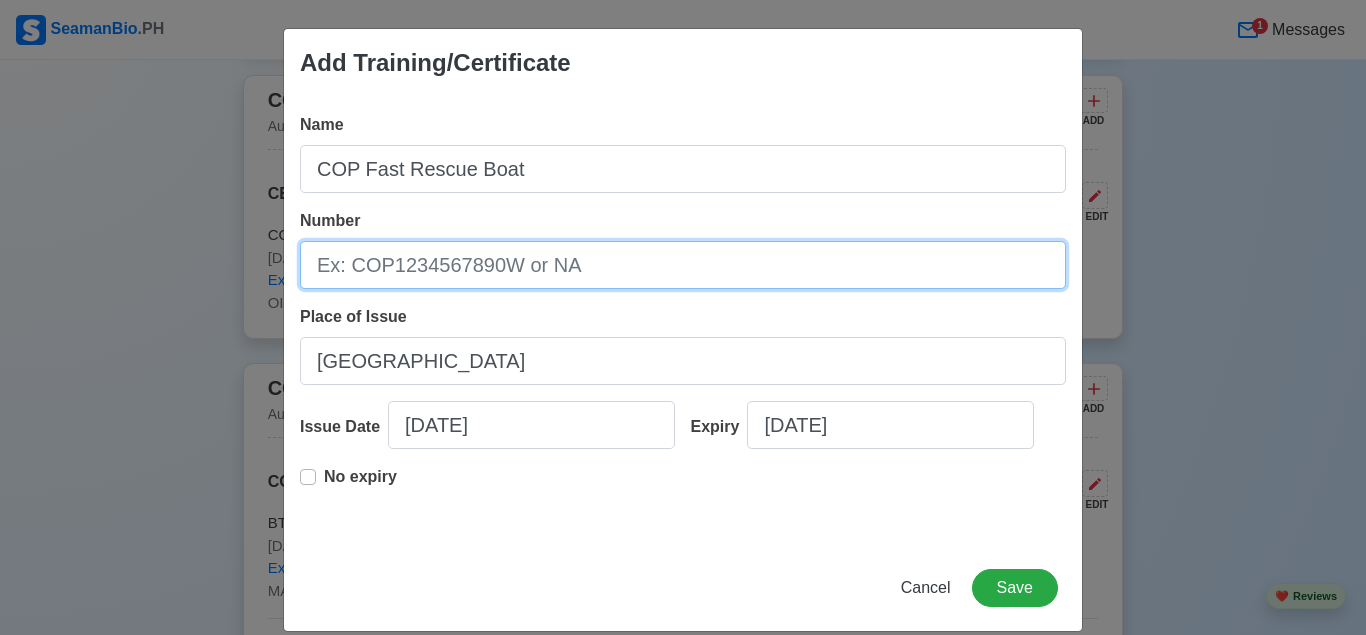 click on "Number" at bounding box center (683, 265) 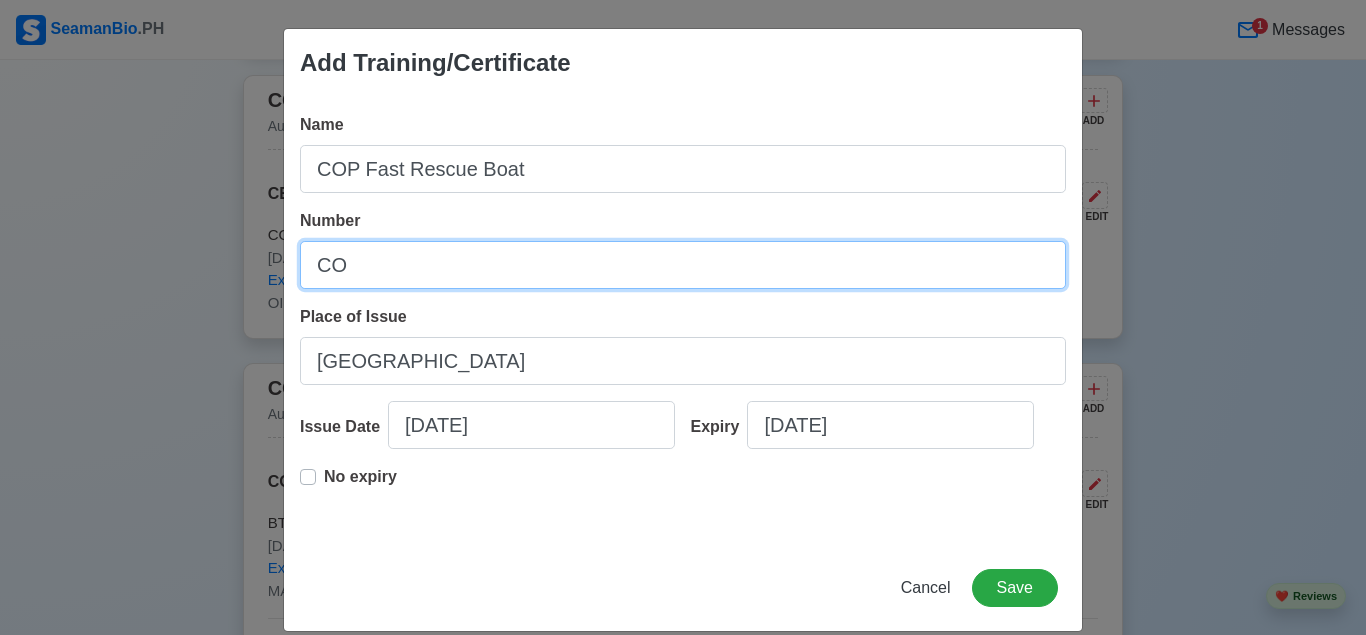 type on "C" 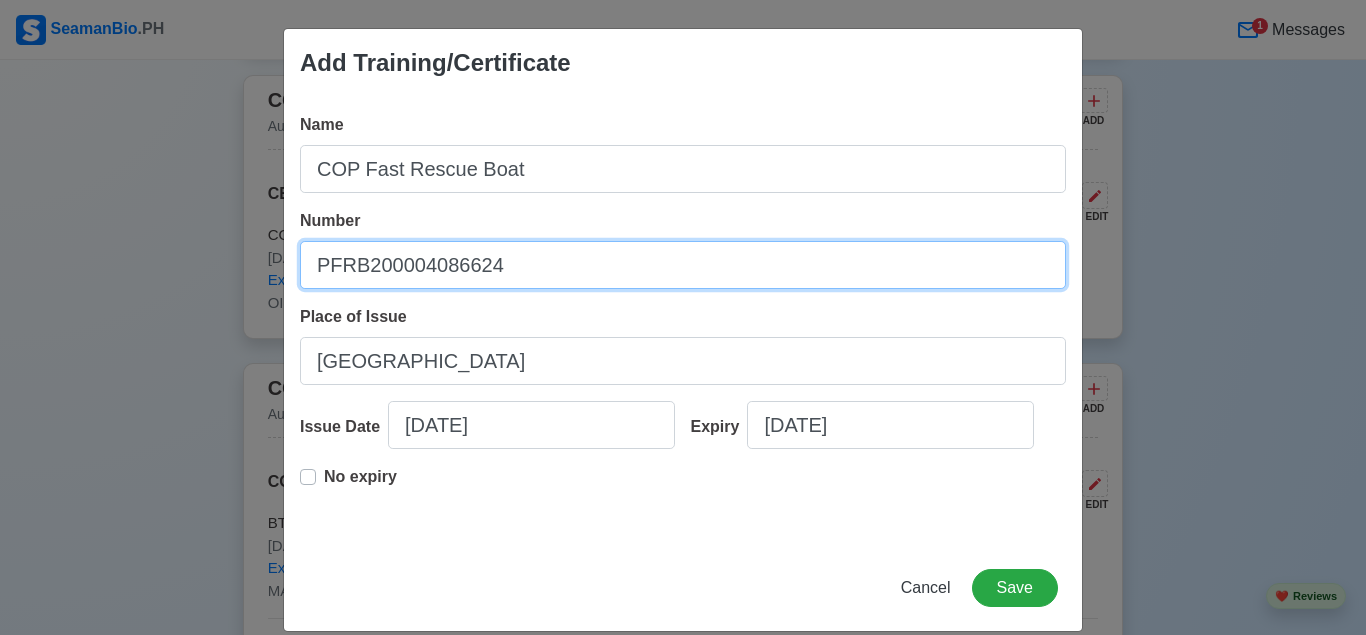 type on "PFRB200004086624" 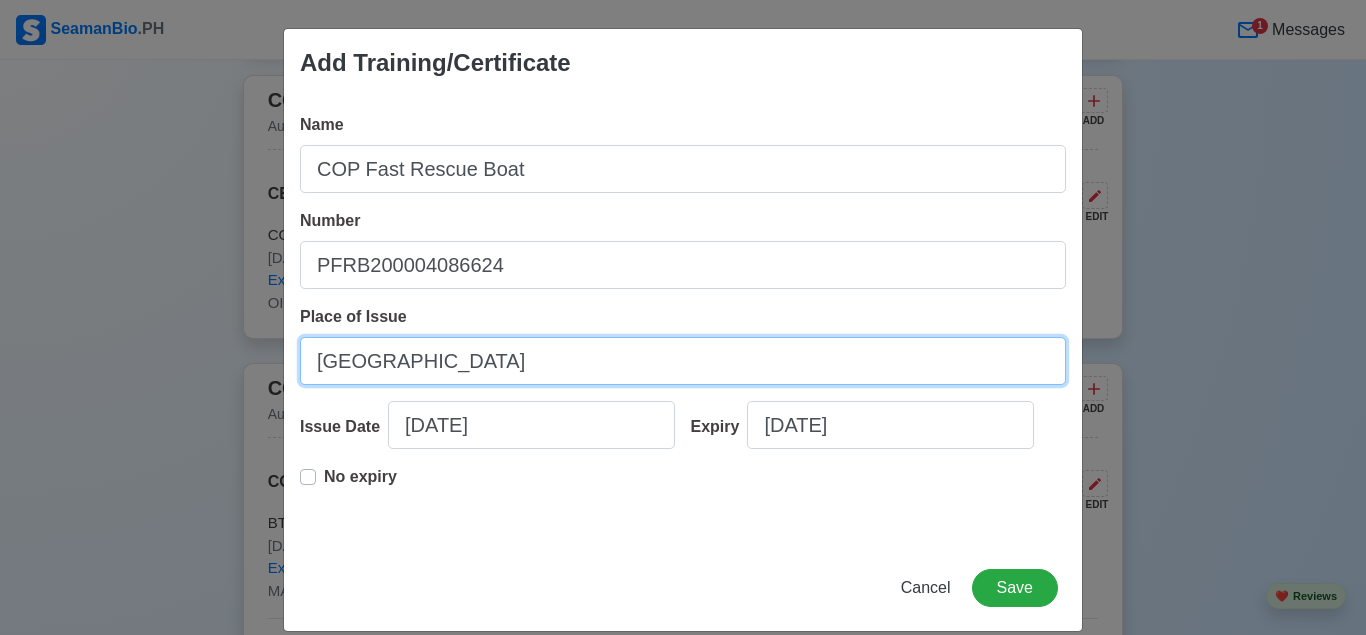 click on "[GEOGRAPHIC_DATA]" at bounding box center (683, 361) 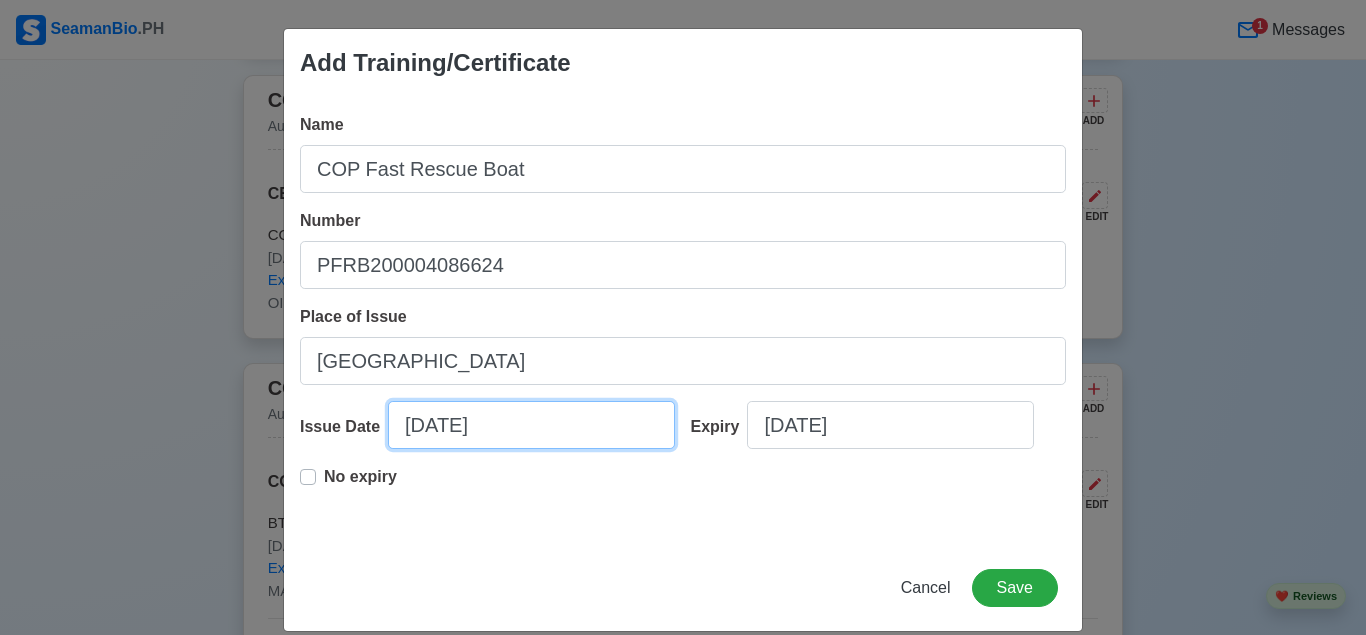 click on "[DATE]" at bounding box center (531, 425) 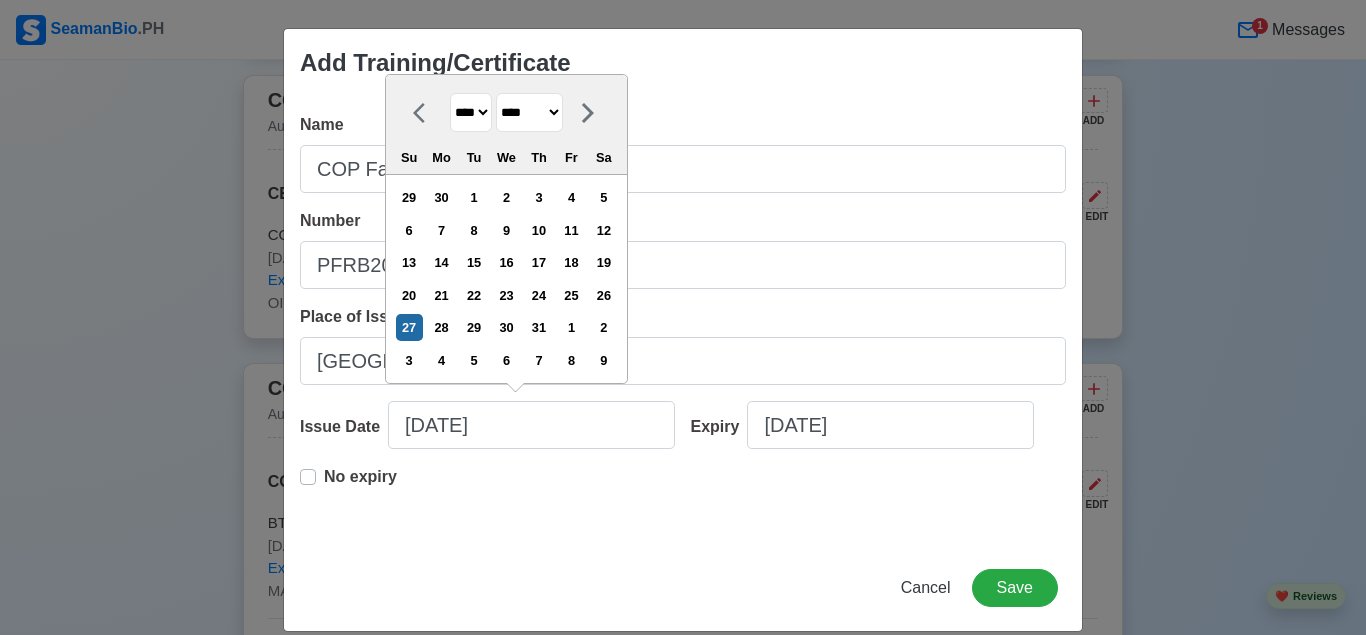 click on "******* ******** ***** ***** *** **** **** ****** ********* ******* ******** ********" at bounding box center (529, 112) 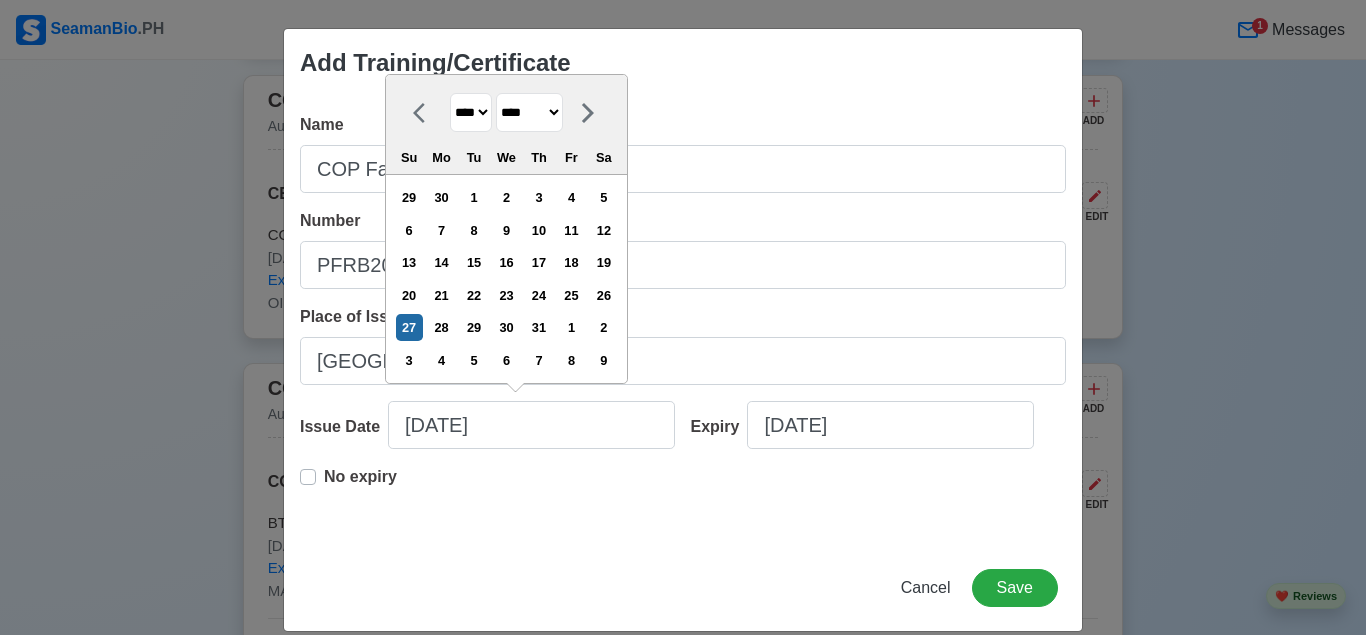 select on "*********" 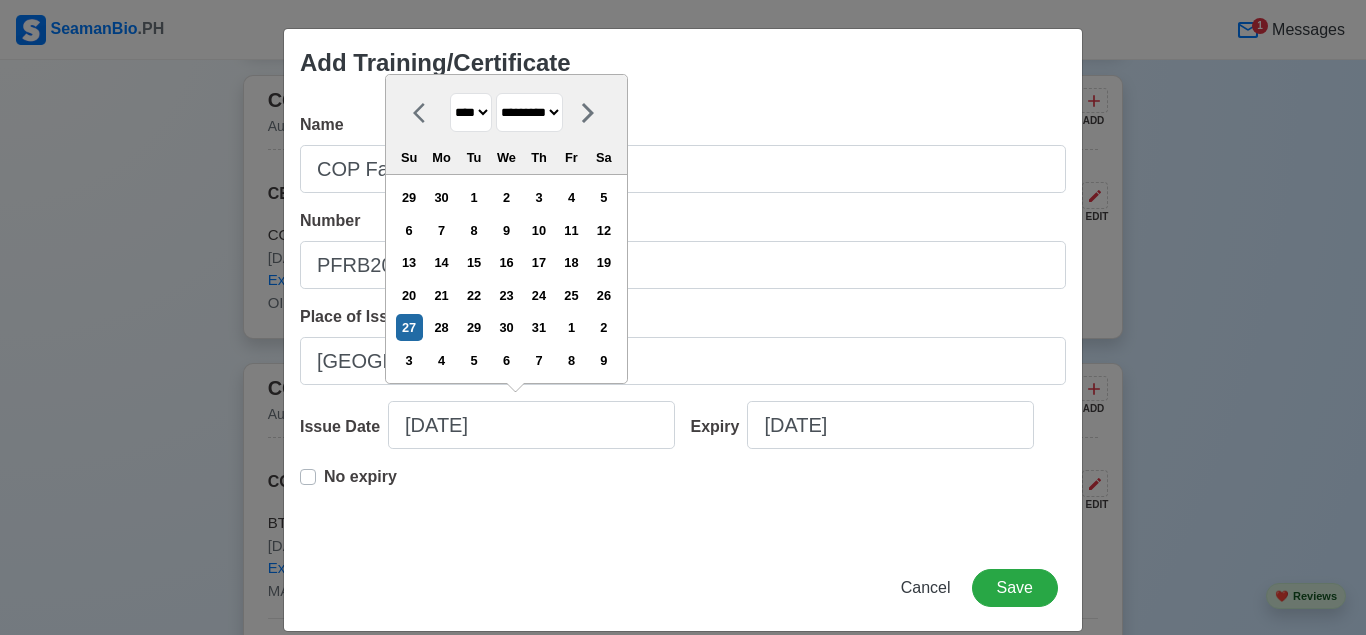 click on "*********" at bounding box center [0, 0] 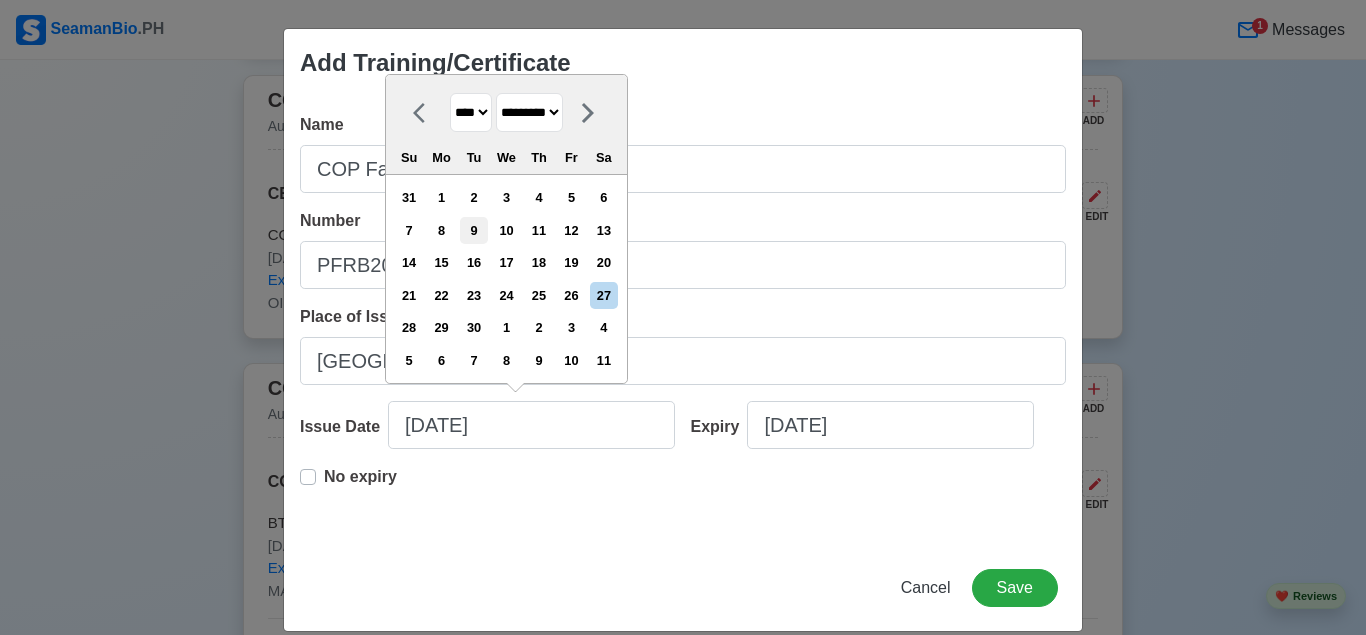 click on "9" at bounding box center (473, 230) 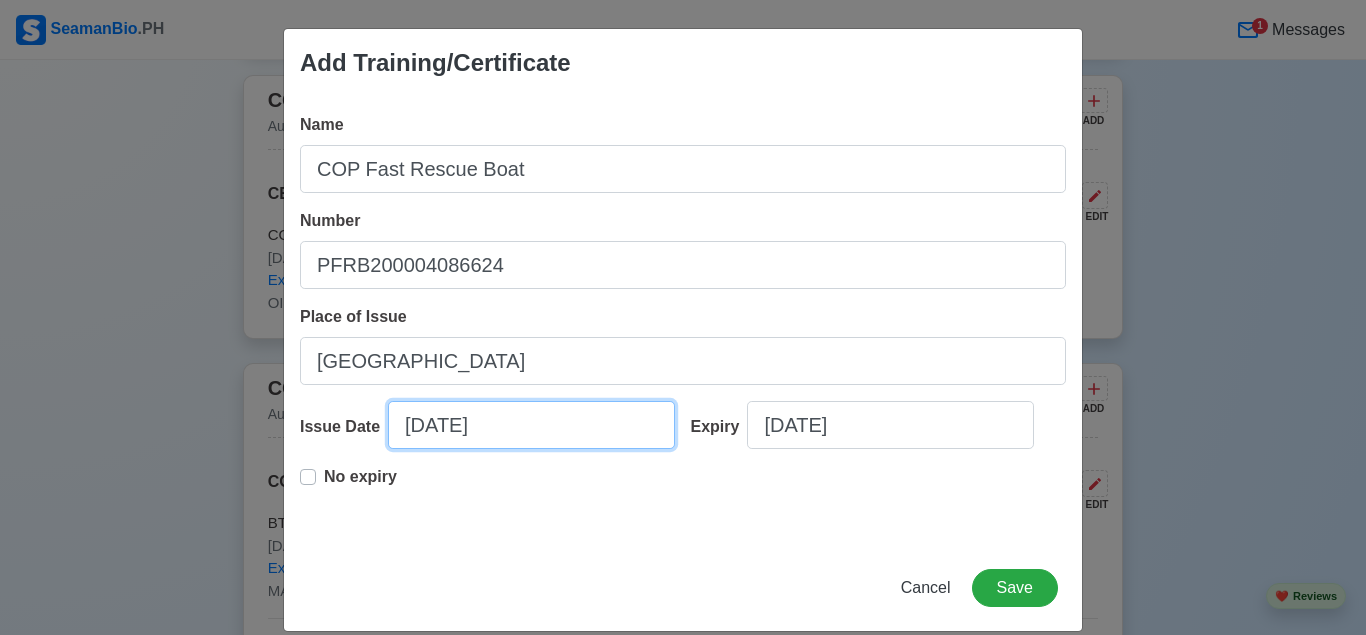 click on "[DATE]" at bounding box center (531, 425) 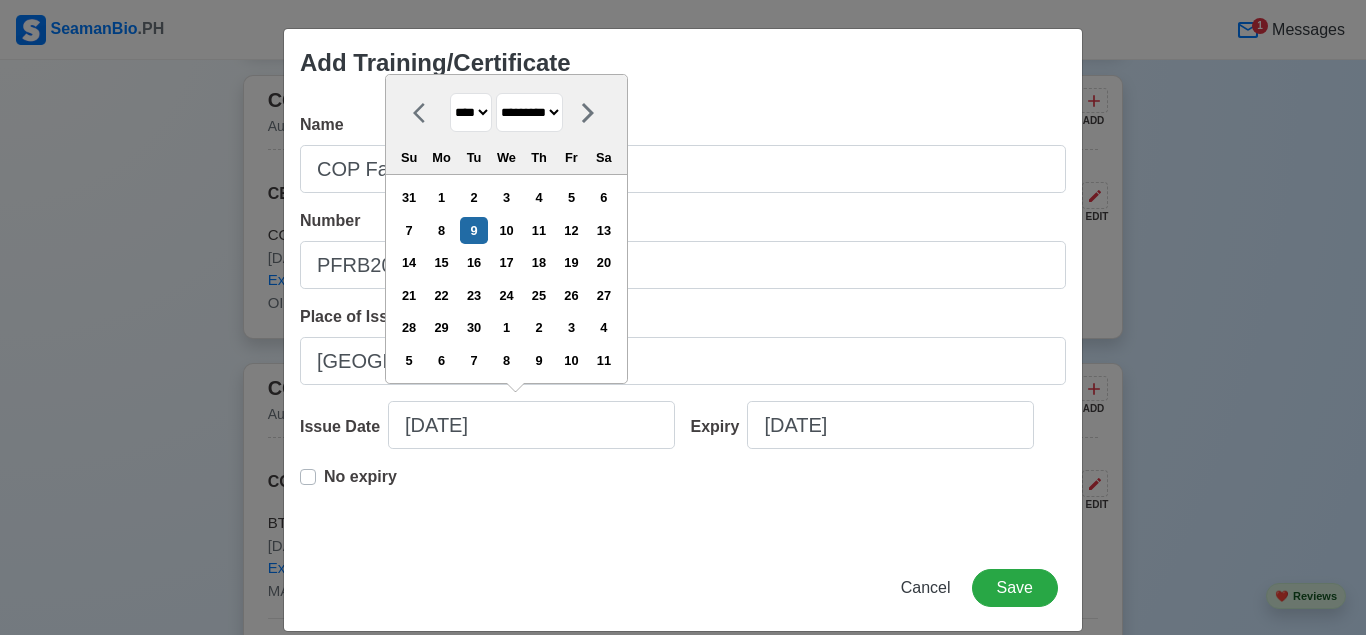click on "**** **** **** **** **** **** **** **** **** **** **** **** **** **** **** **** **** **** **** **** **** **** **** **** **** **** **** **** **** **** **** **** **** **** **** **** **** **** **** **** **** **** **** **** **** **** **** **** **** **** **** **** **** **** **** **** **** **** **** **** **** **** **** **** **** **** **** **** **** **** **** **** **** **** **** **** **** **** **** **** **** **** **** **** **** **** **** **** **** **** **** **** **** **** **** **** **** **** **** **** **** **** **** **** **** ****" at bounding box center (471, 112) 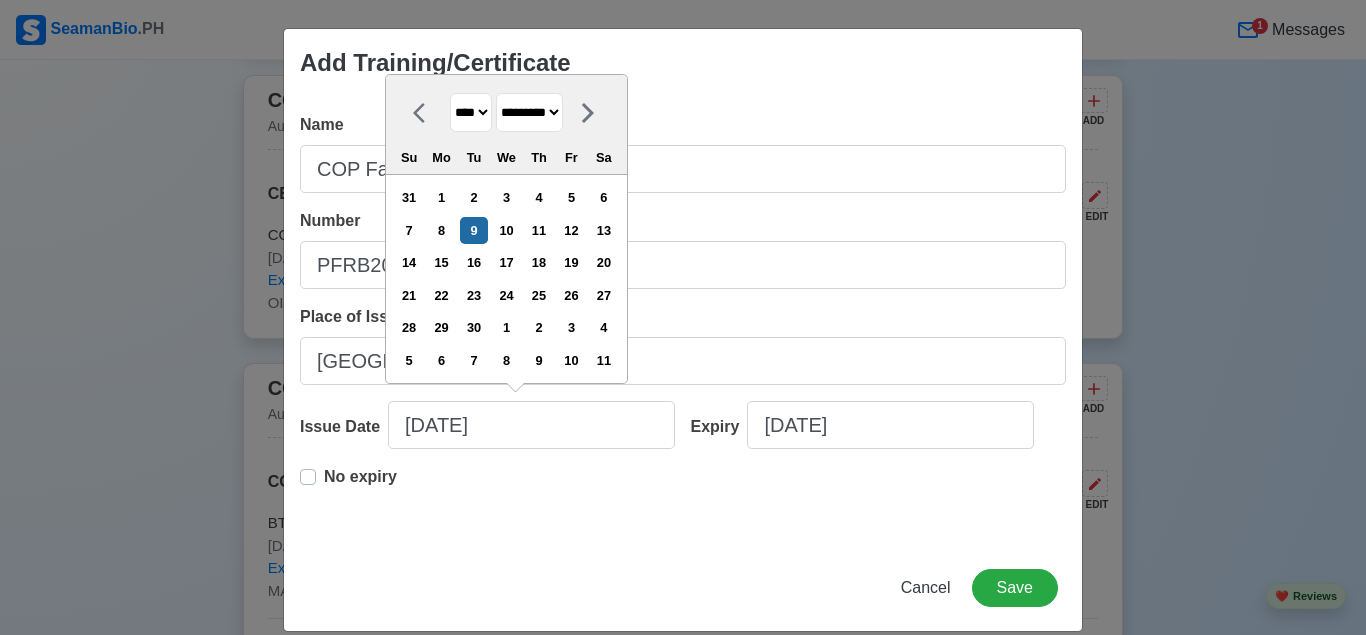 select on "****" 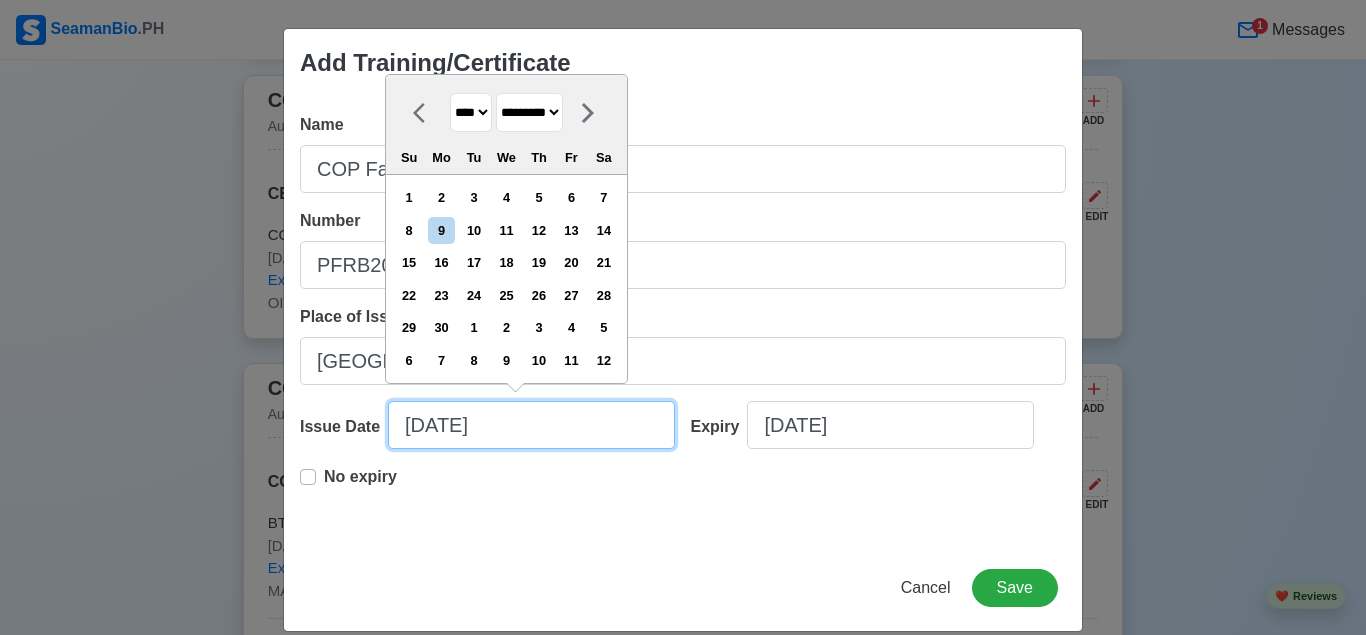 click on "[DATE]" at bounding box center [531, 425] 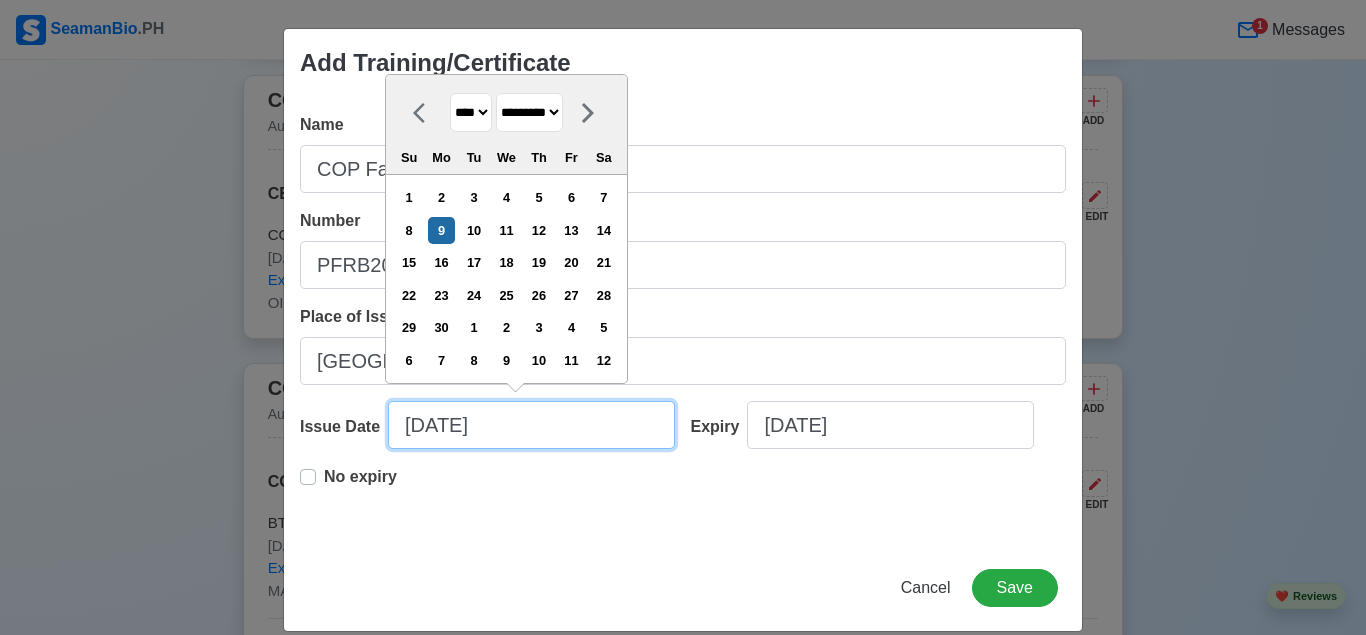 type on "[DATE]" 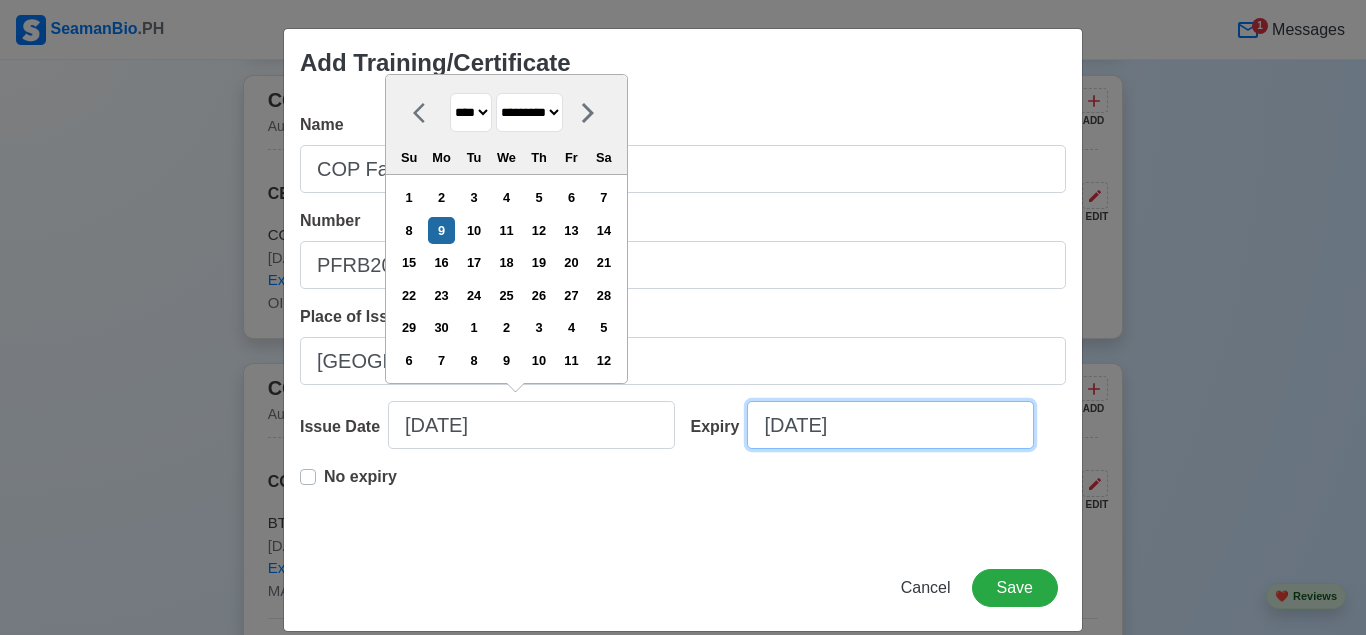 click on "[DATE]" at bounding box center (890, 425) 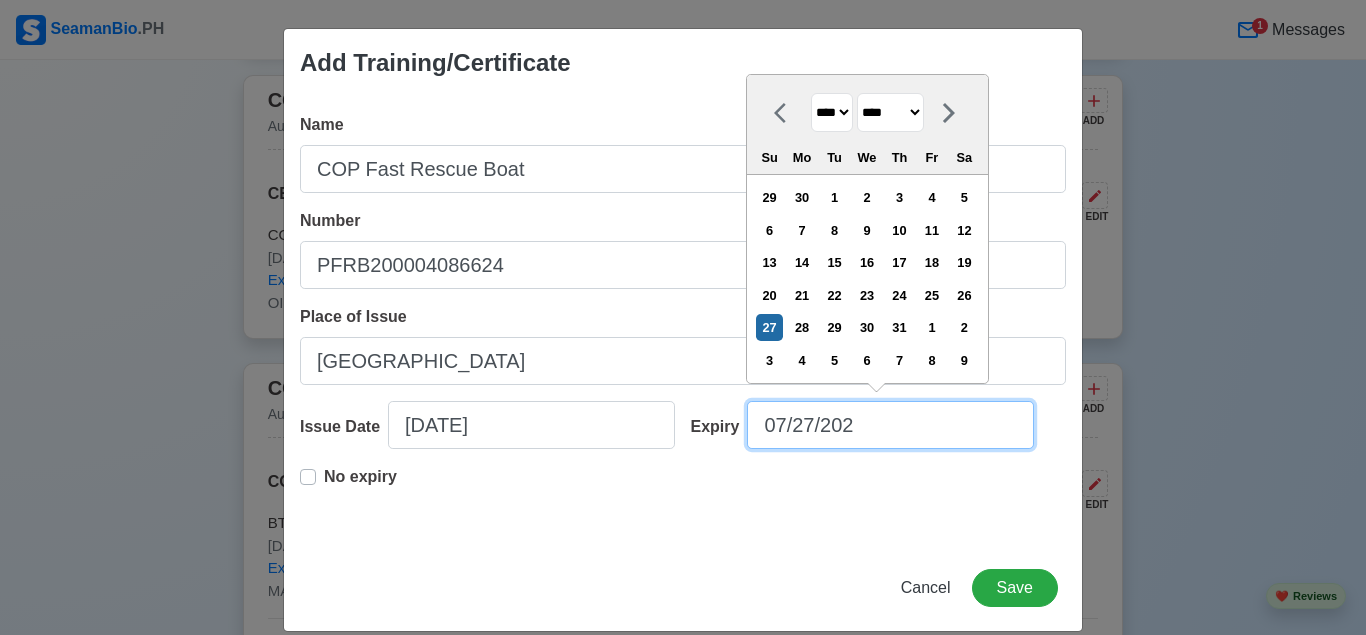 type on "[DATE]" 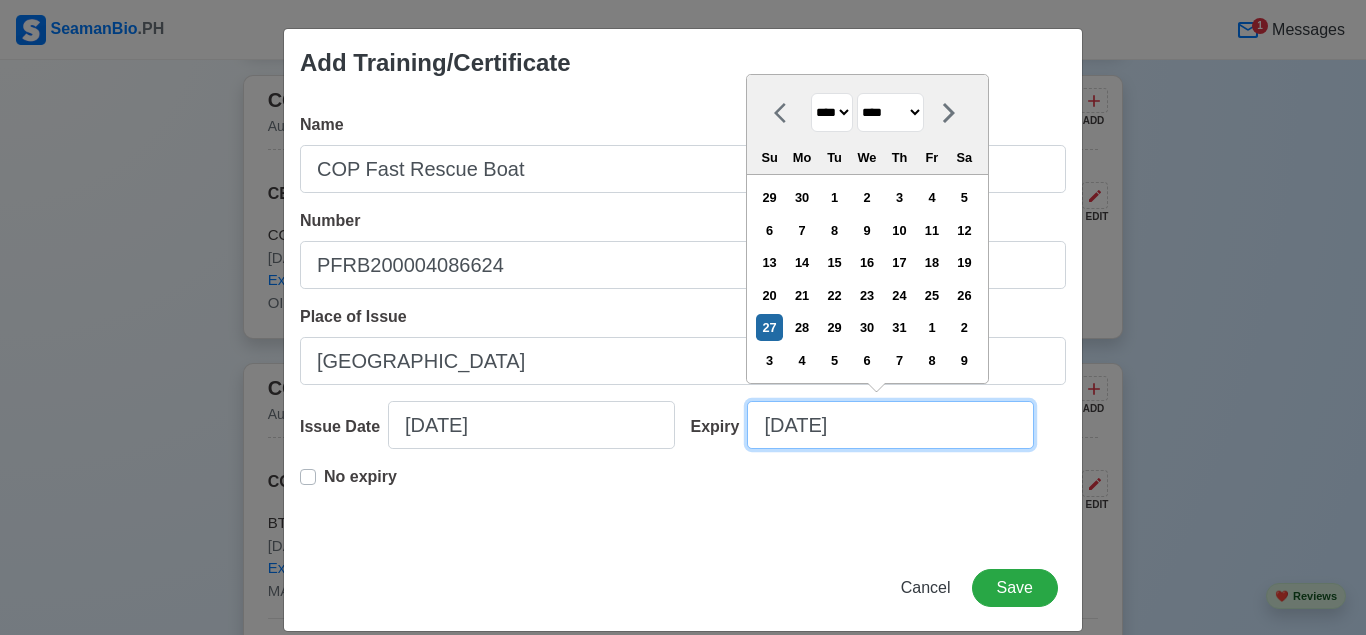 select on "****" 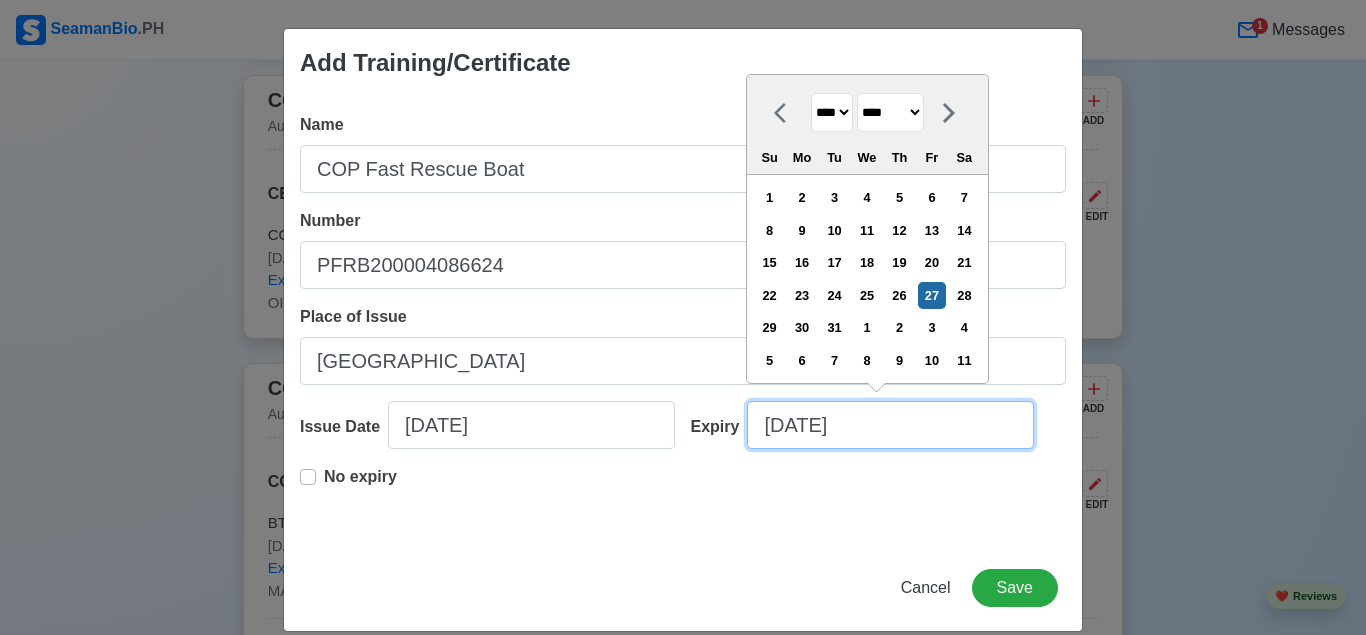 click on "[DATE]" at bounding box center [890, 425] 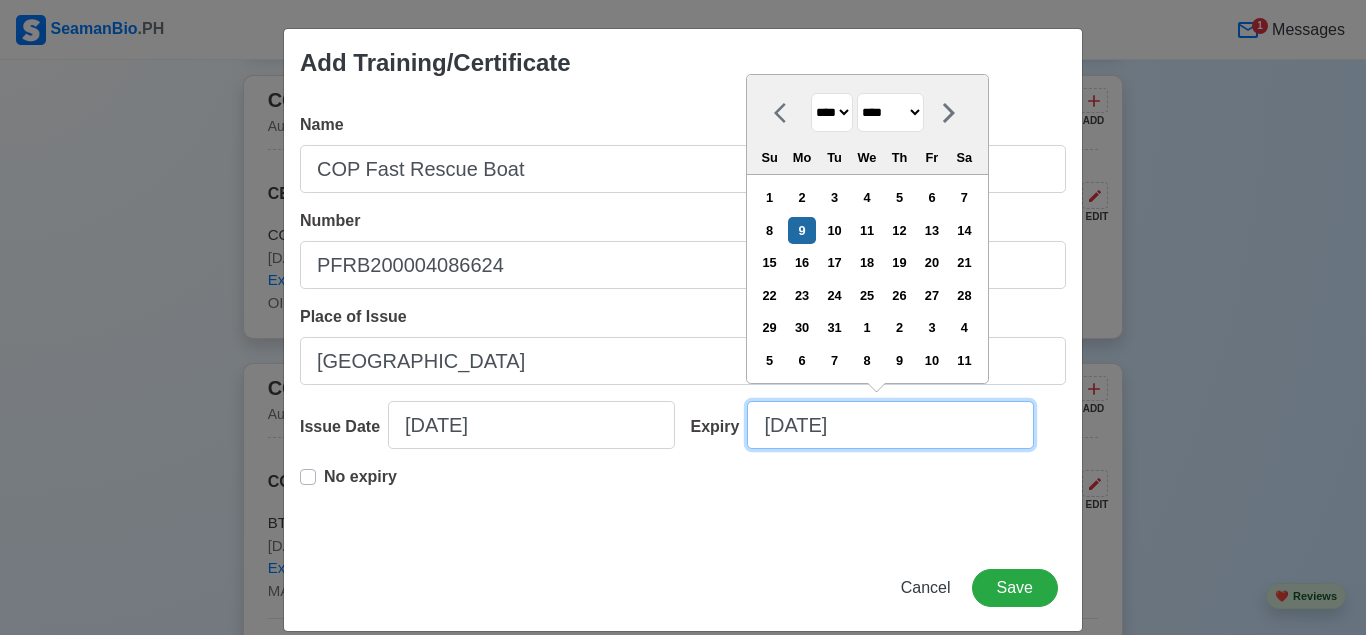 click on "[DATE]" at bounding box center [890, 425] 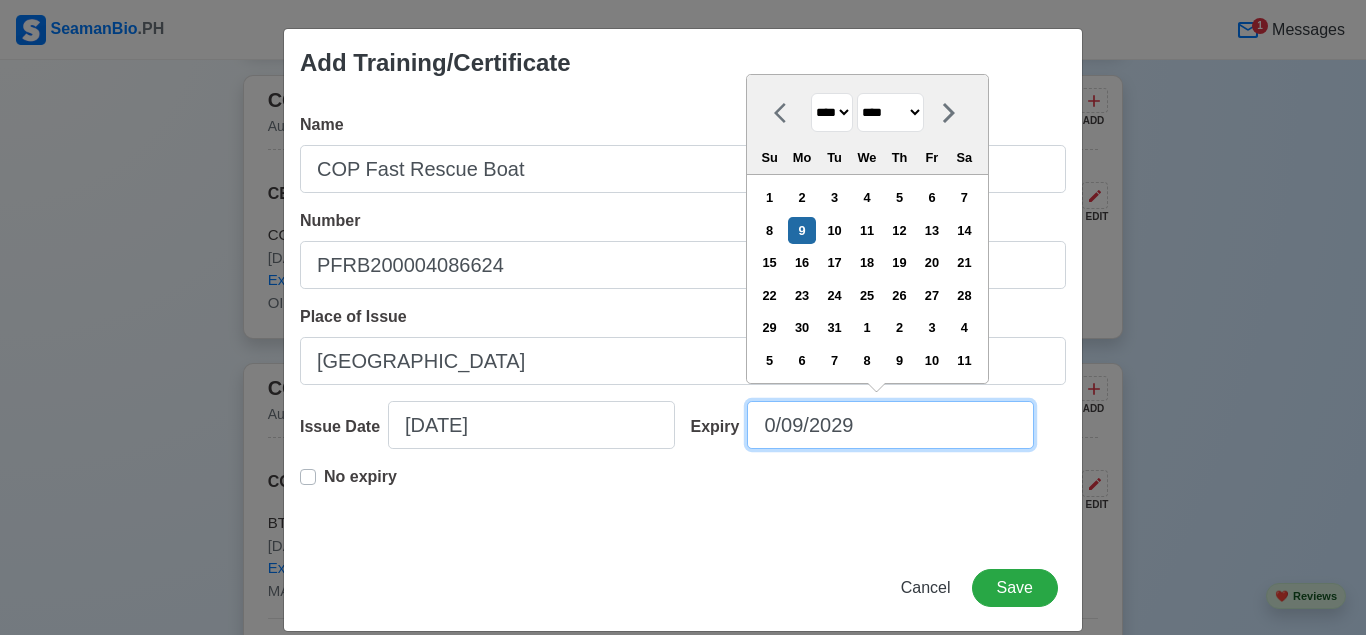 type on "[DATE]" 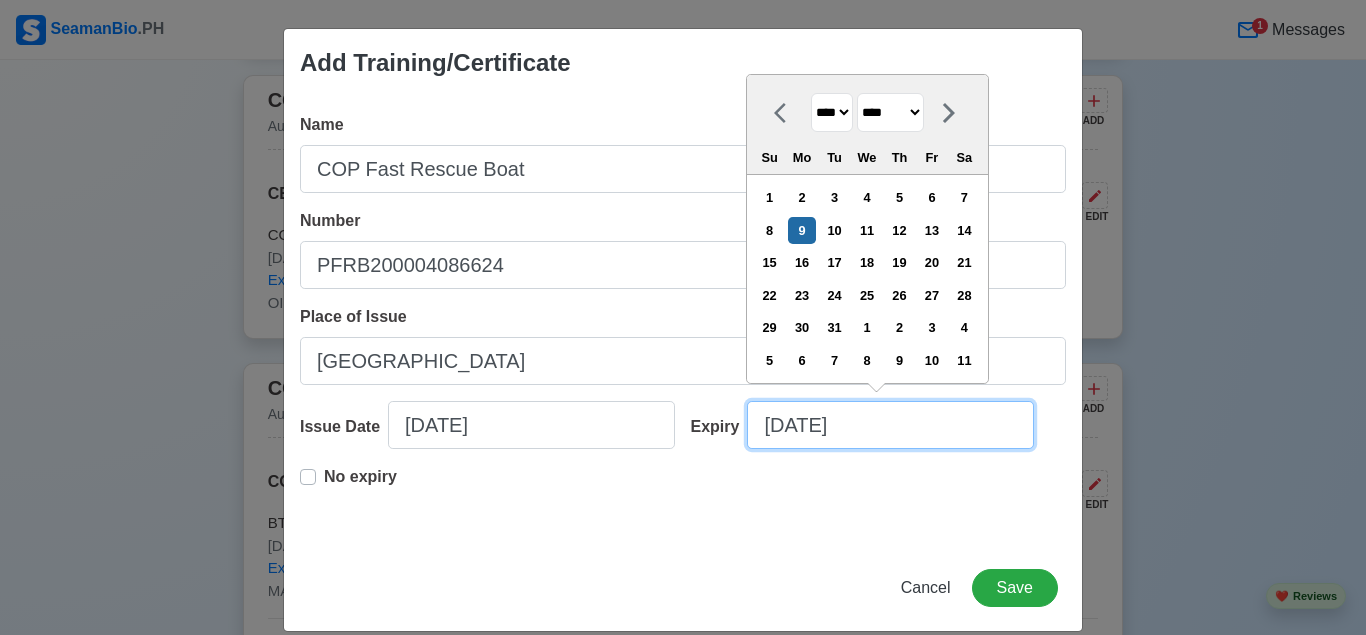 select on "*********" 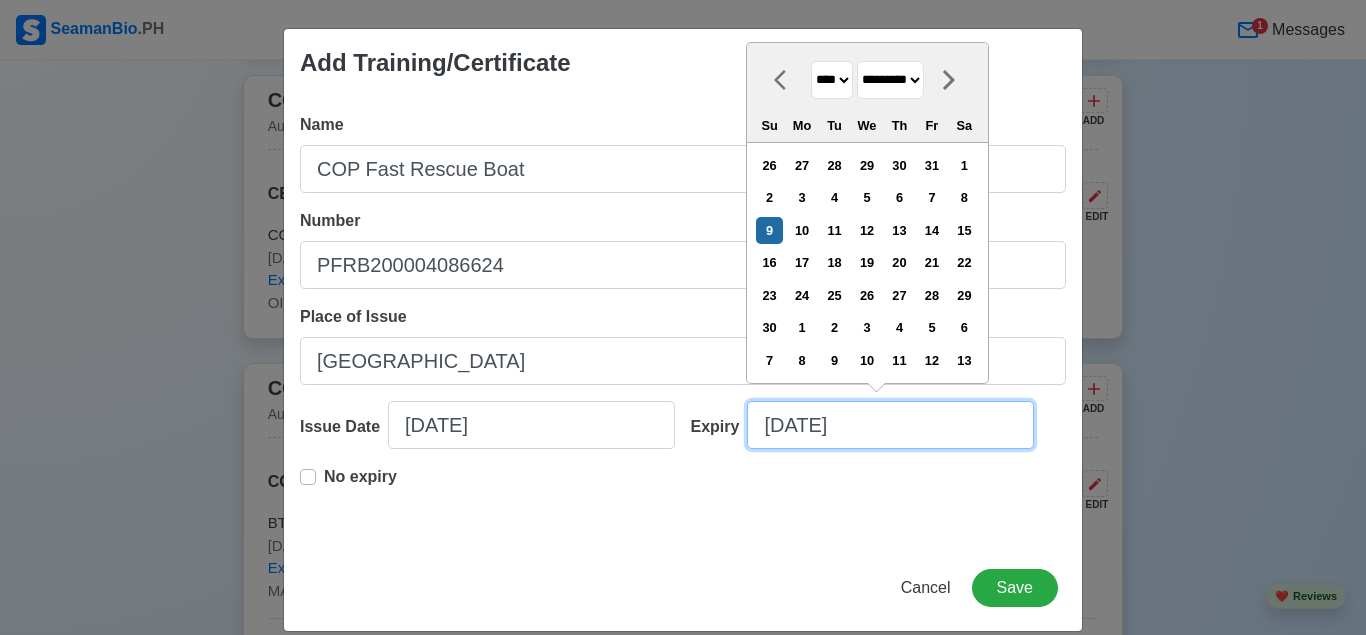 type on "[DATE]" 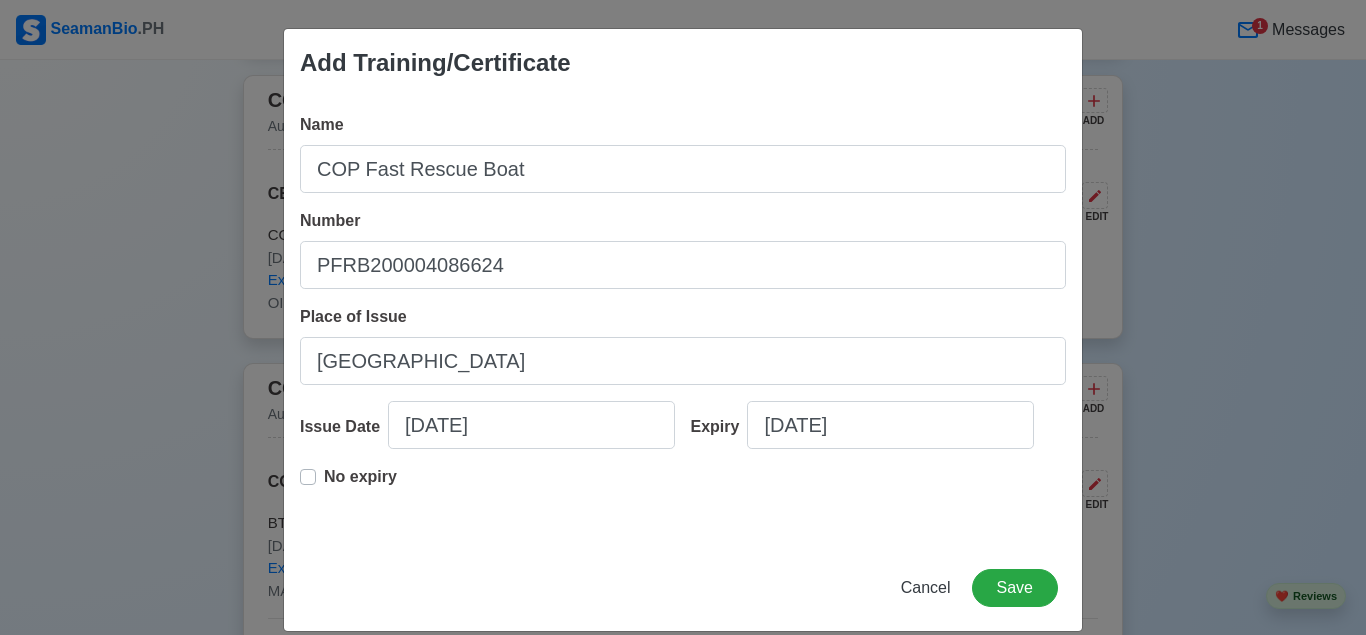 click on "No expiry" at bounding box center (683, 497) 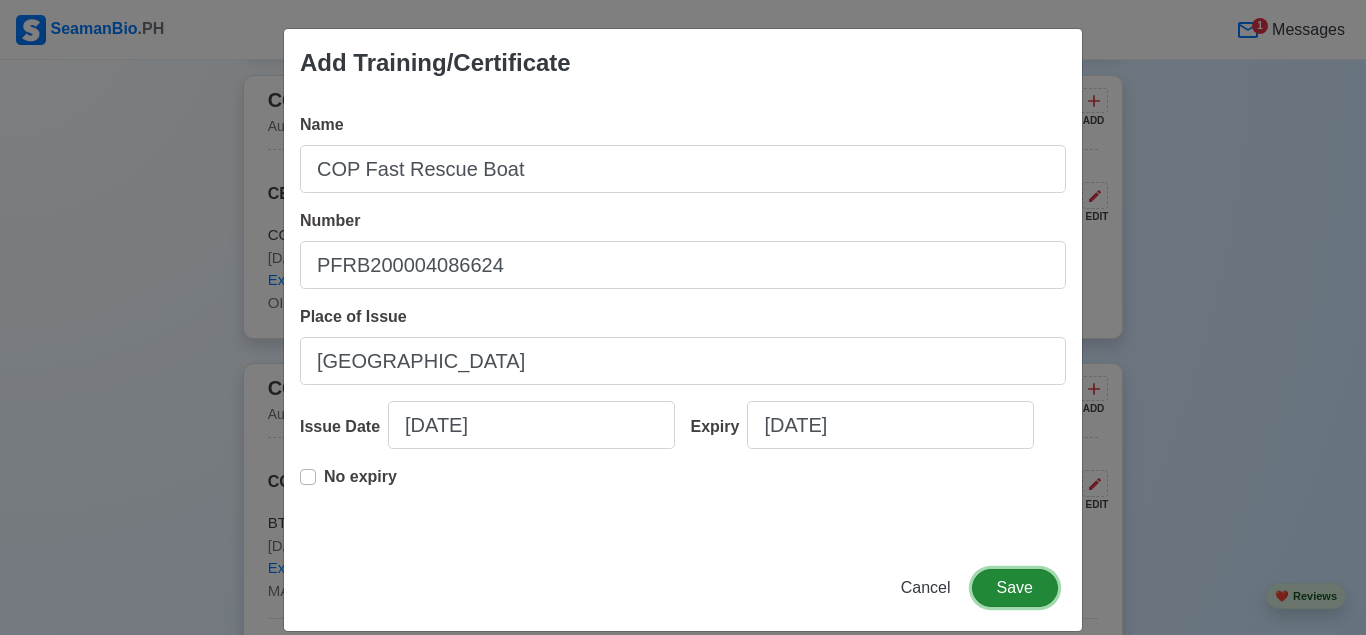 click on "Save" at bounding box center [1015, 588] 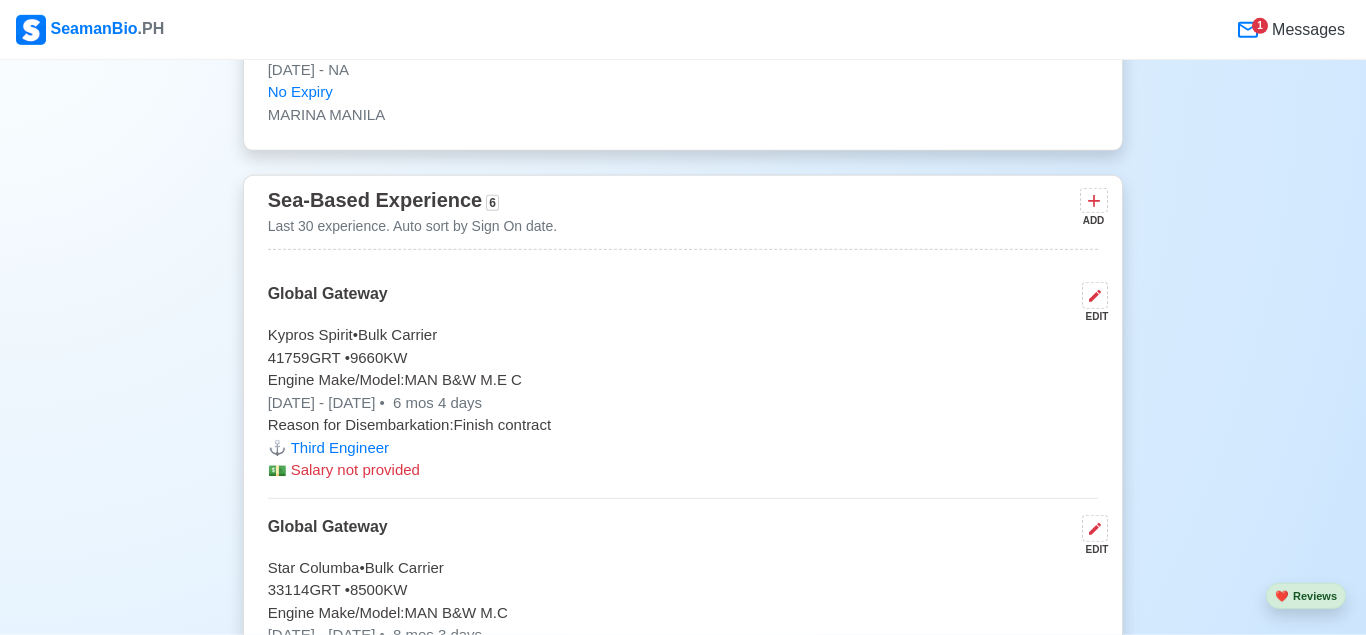 scroll, scrollTop: 3867, scrollLeft: 0, axis: vertical 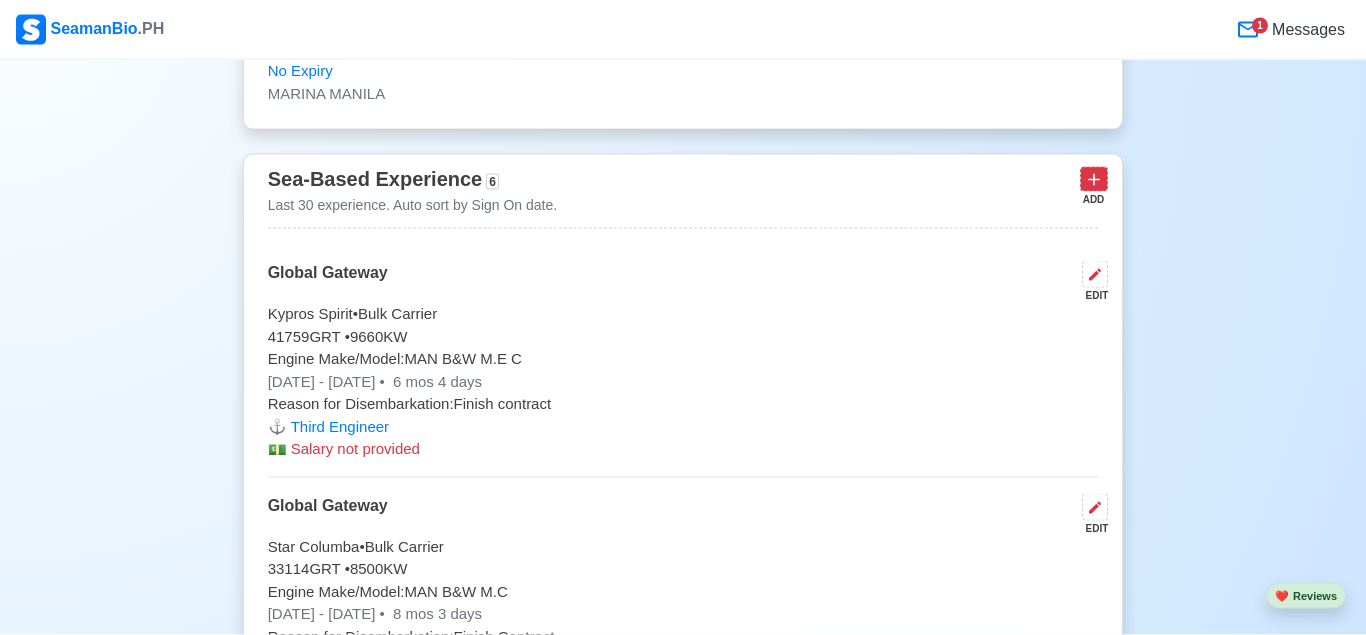 click 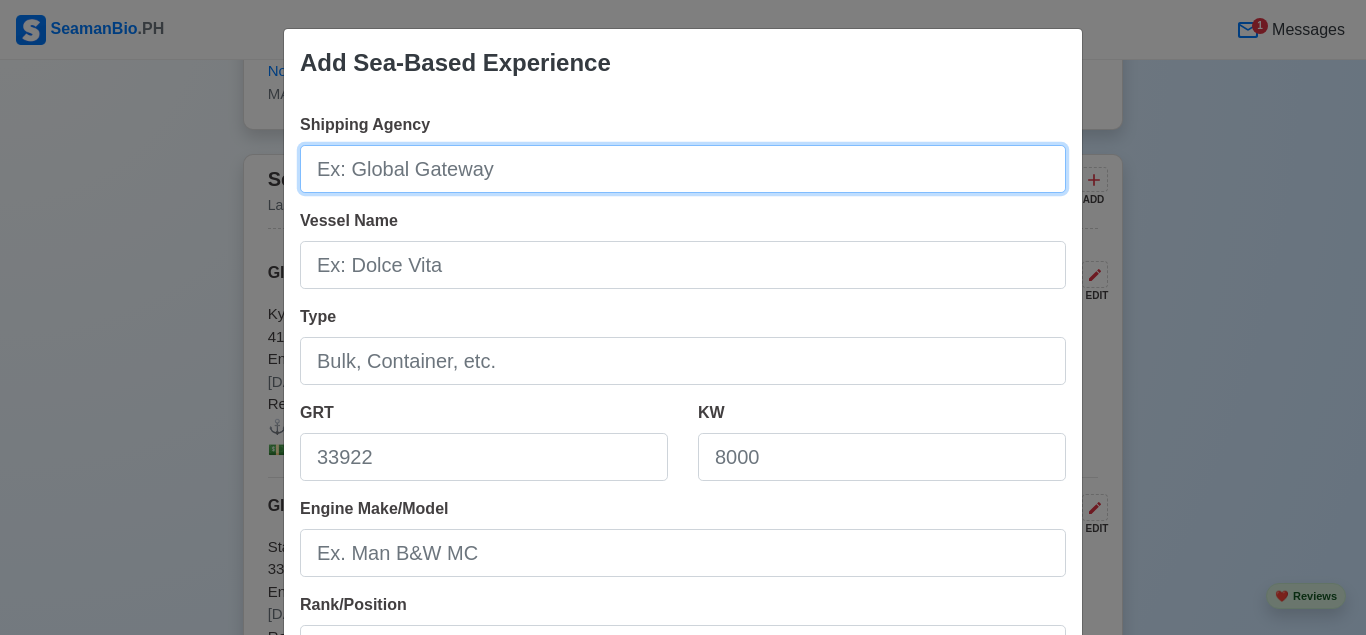 click on "Shipping Agency" at bounding box center [683, 169] 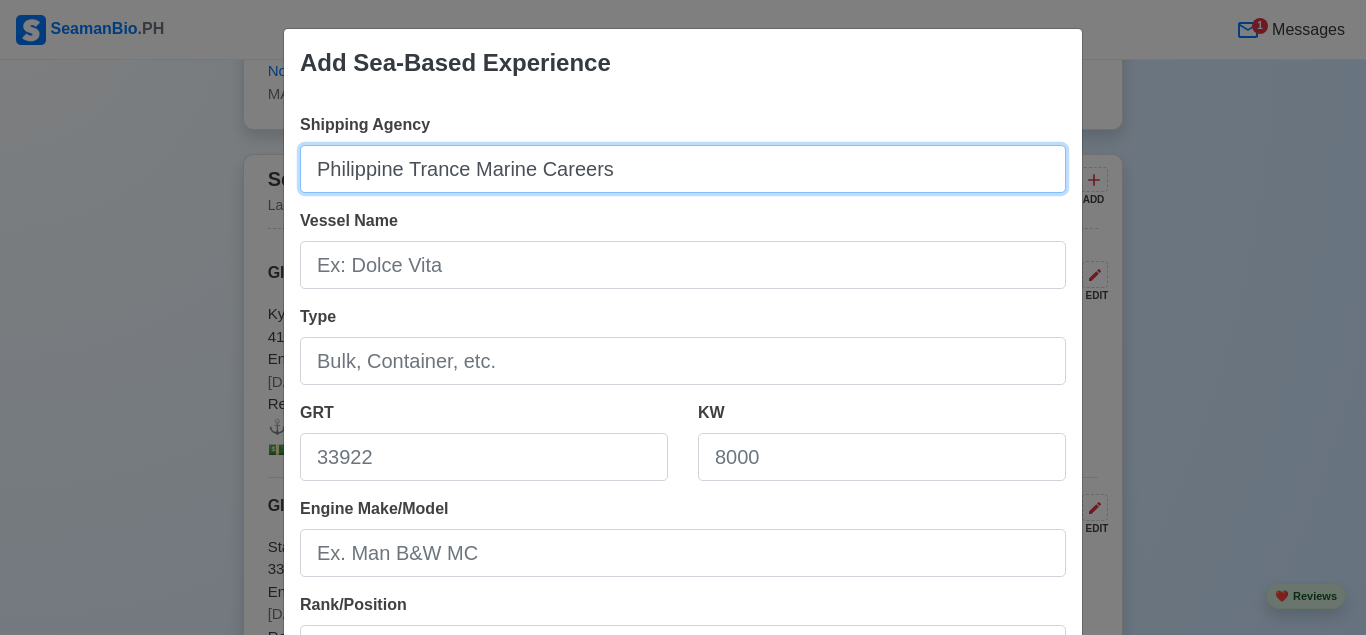 click on "Philippine Trance Marine Careers" at bounding box center [683, 169] 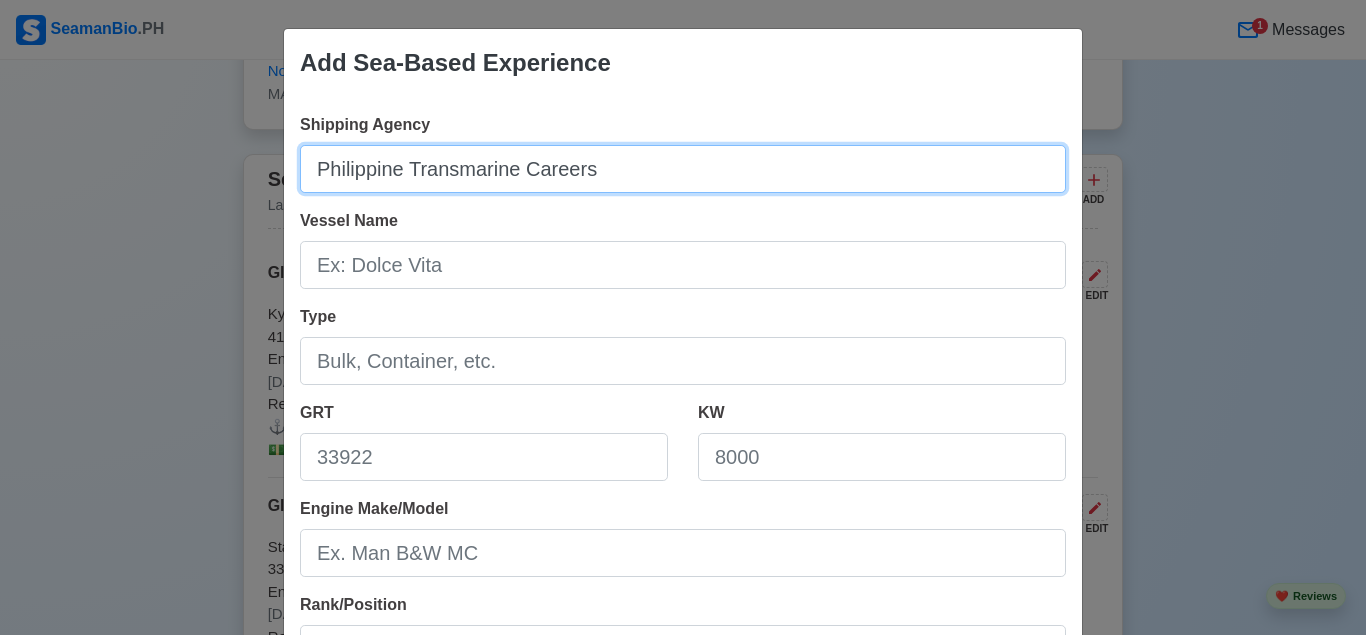 click on "Philippine Transmarine Careers" at bounding box center (683, 169) 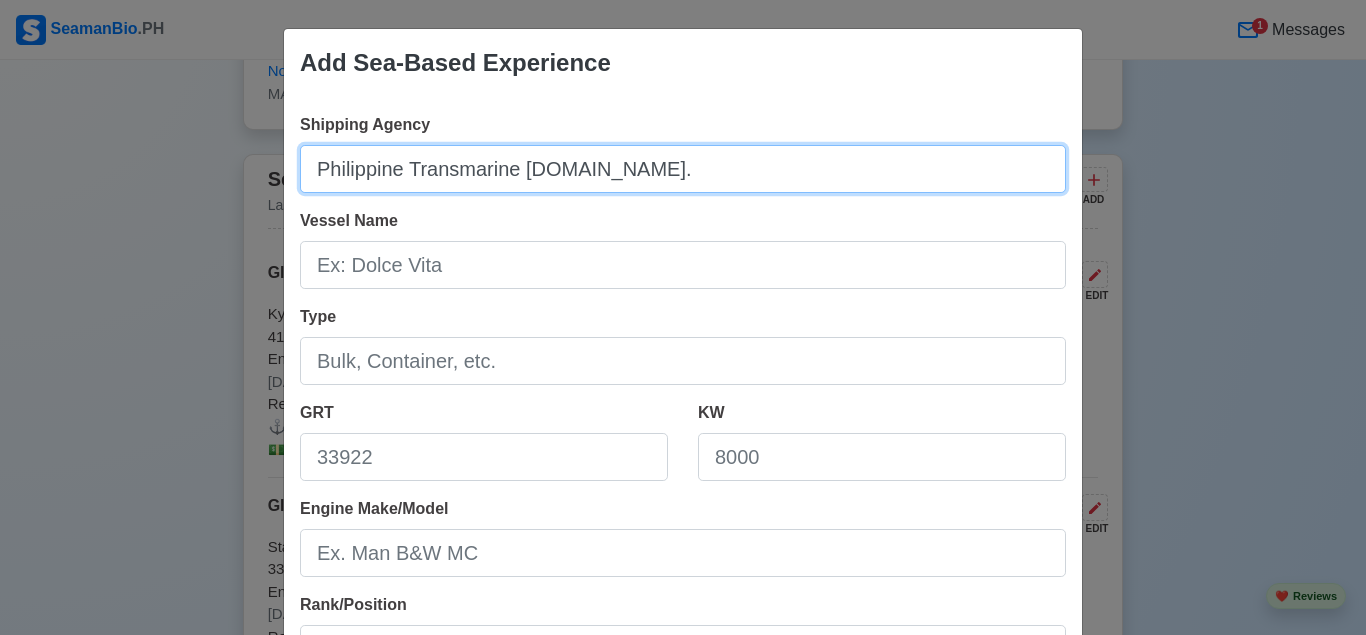 type on "Philippine Transmarine [DOMAIN_NAME]." 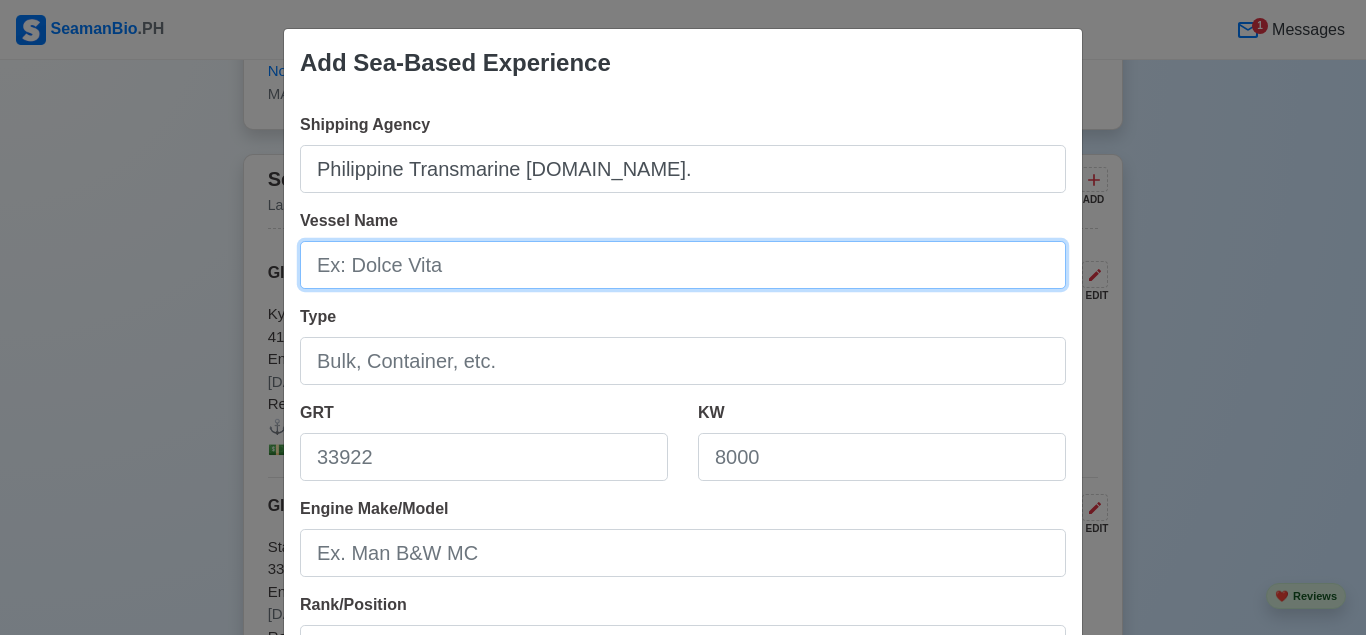 click on "Vessel Name" at bounding box center [683, 265] 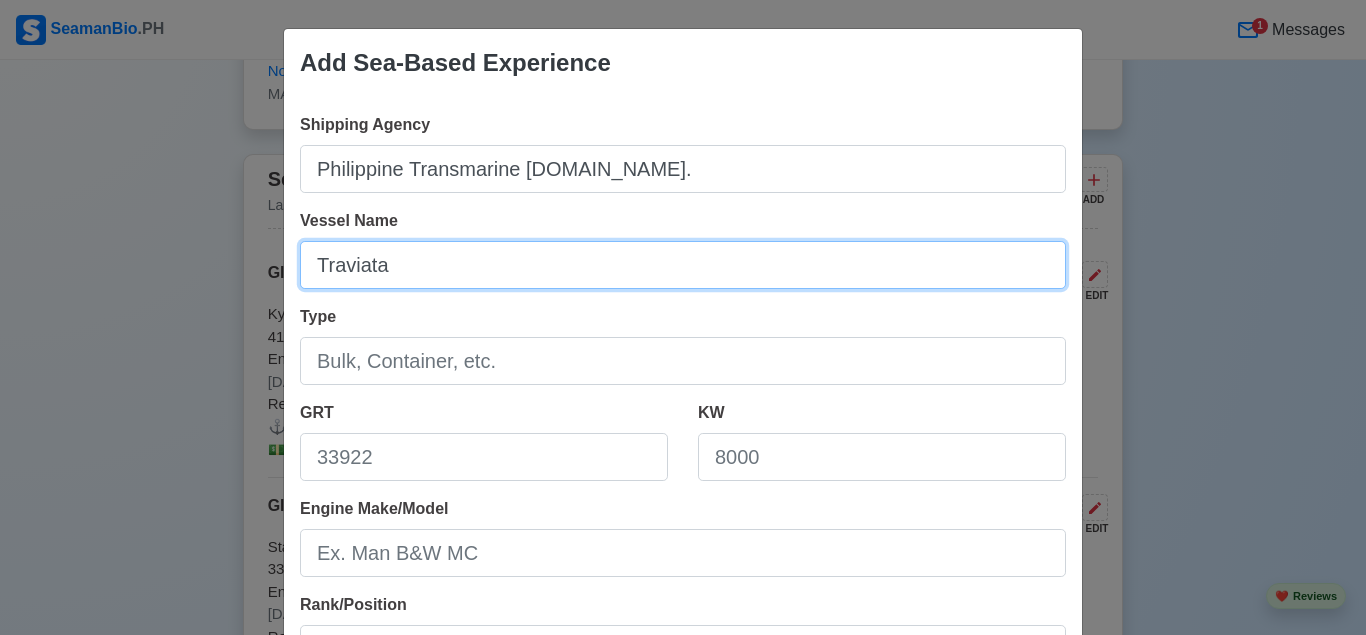 type on "Traviata" 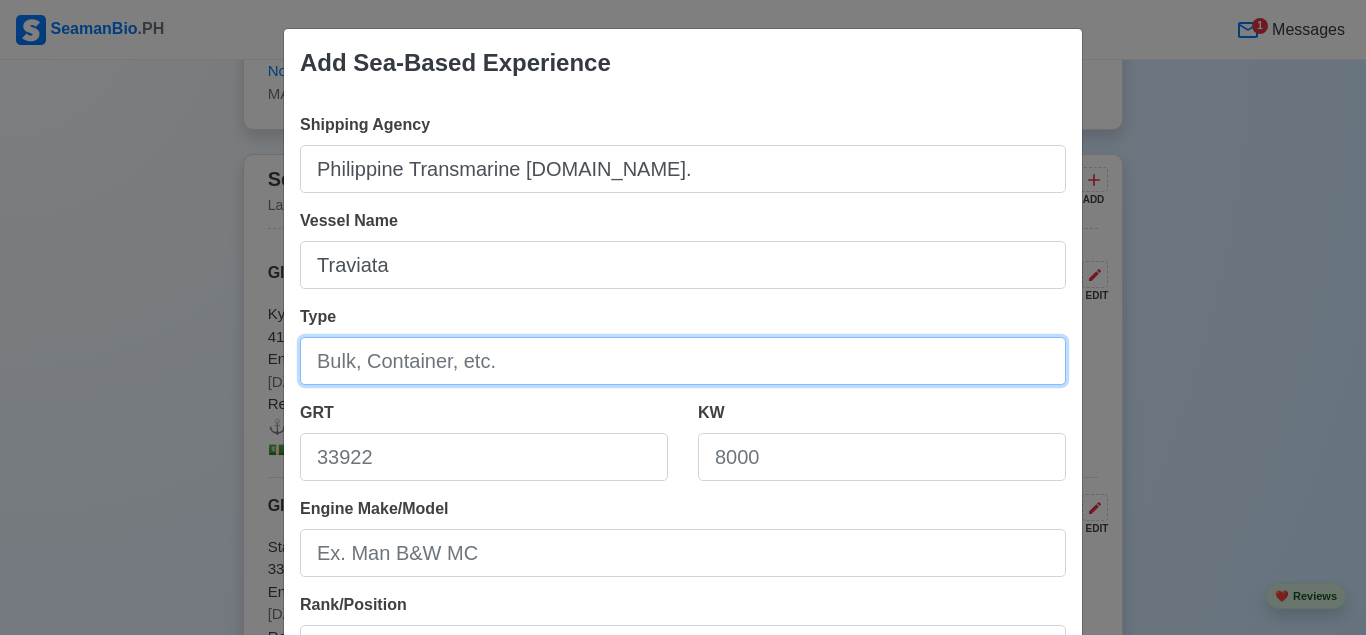 click on "Type" at bounding box center [683, 361] 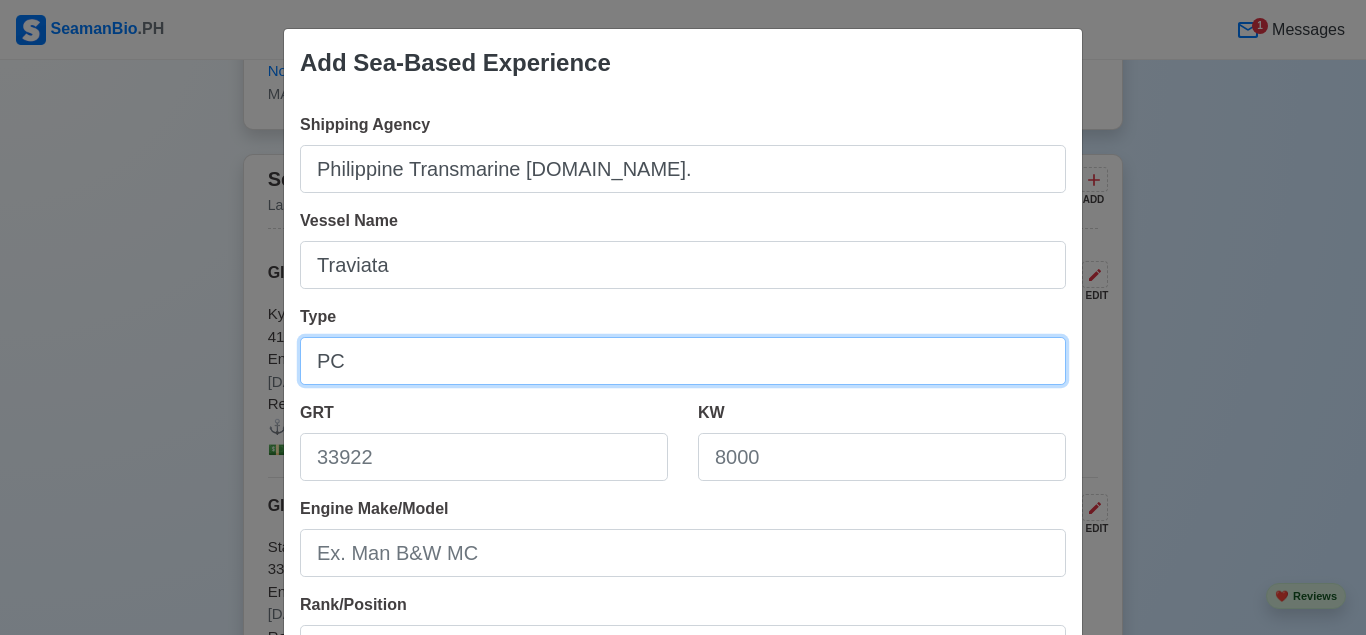 type on "P" 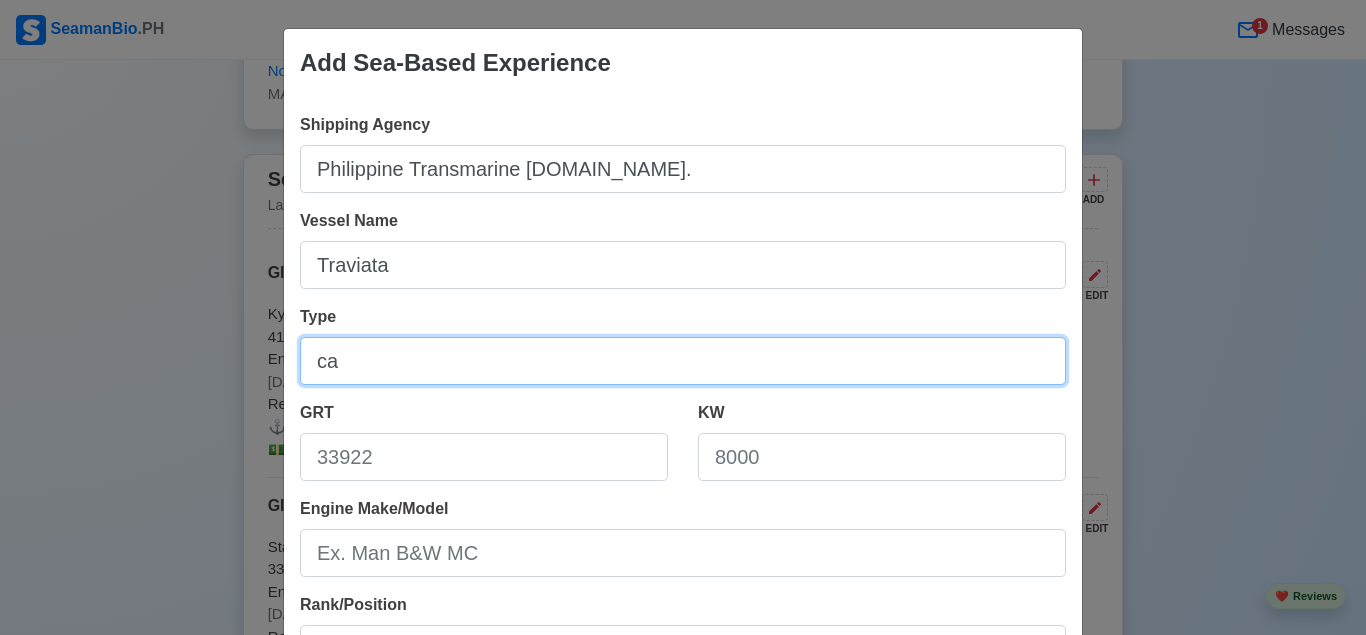 type on "c" 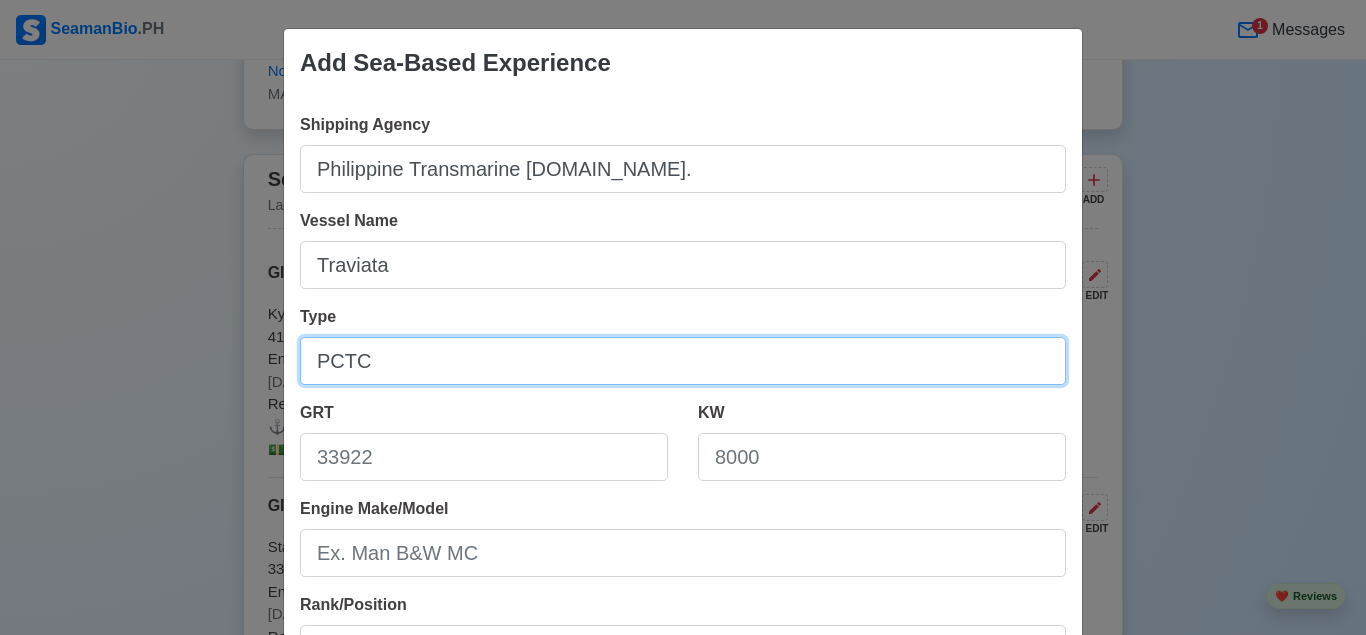 type on "PCTC" 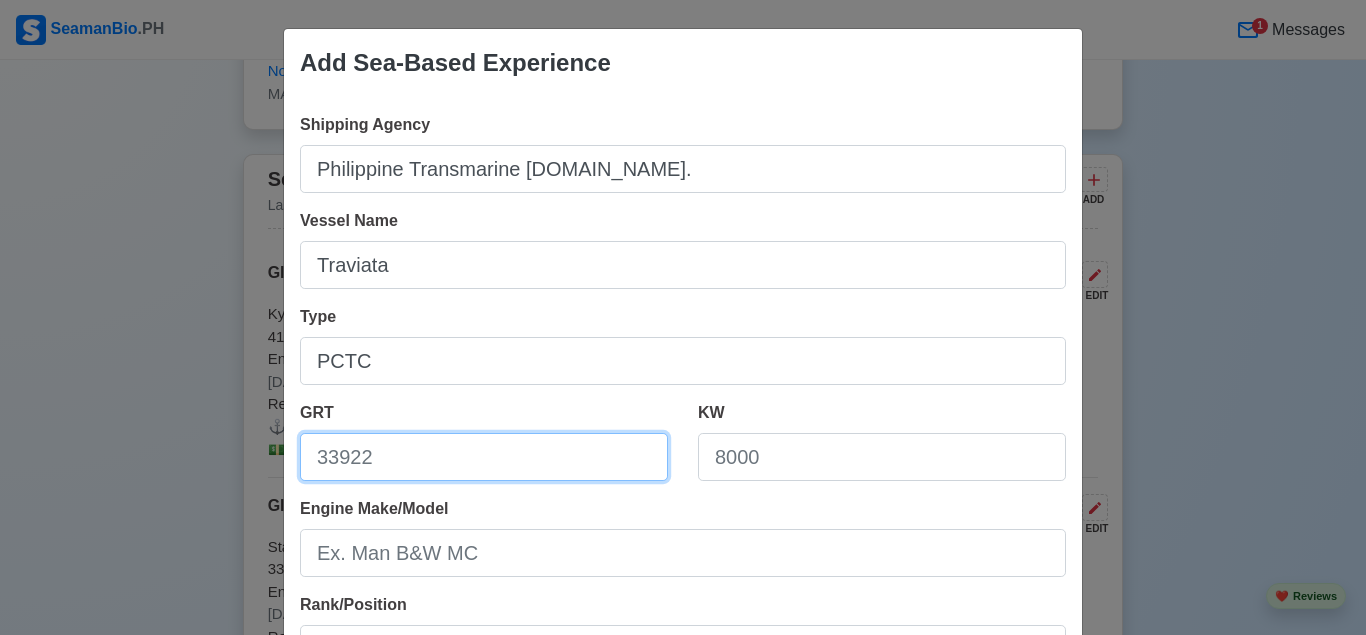 click on "GRT" at bounding box center [484, 457] 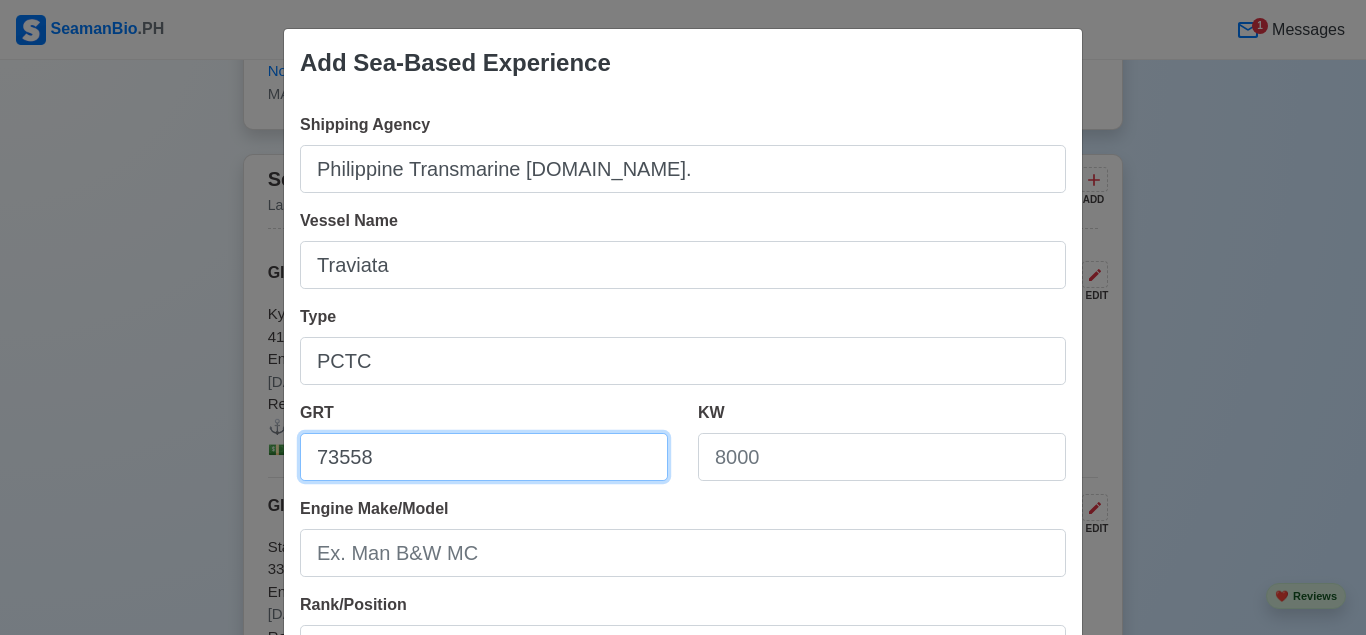 type on "73558" 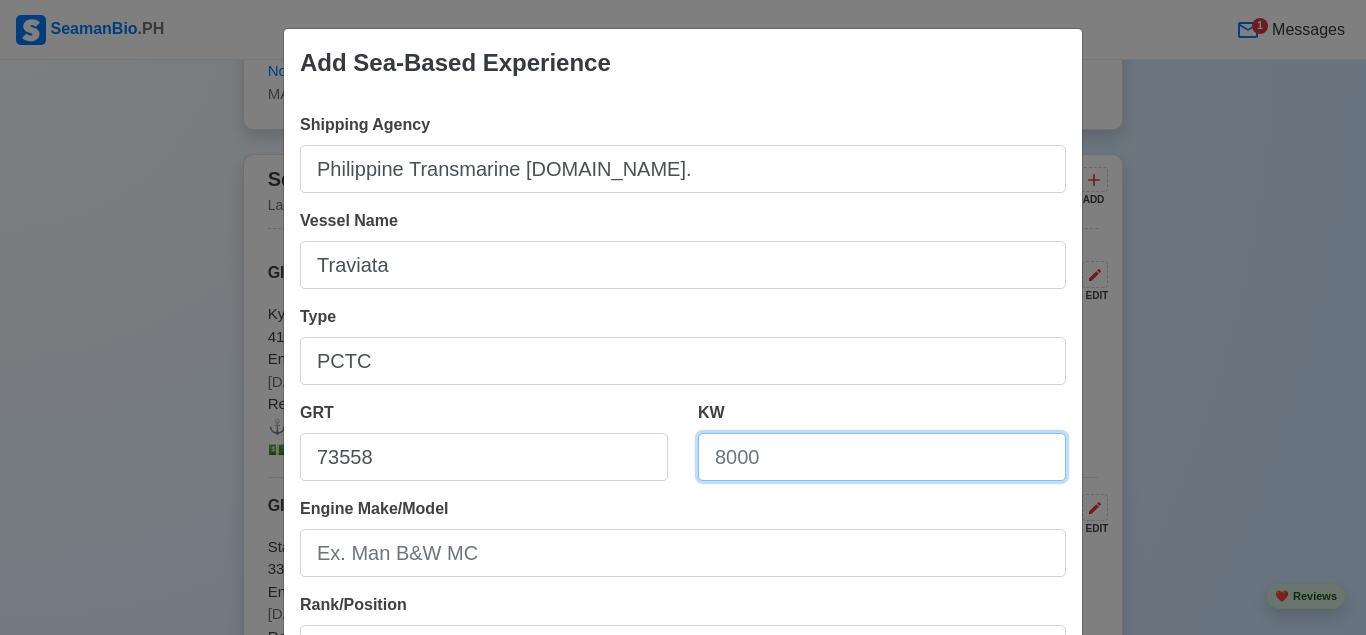 click on "KW" at bounding box center (882, 457) 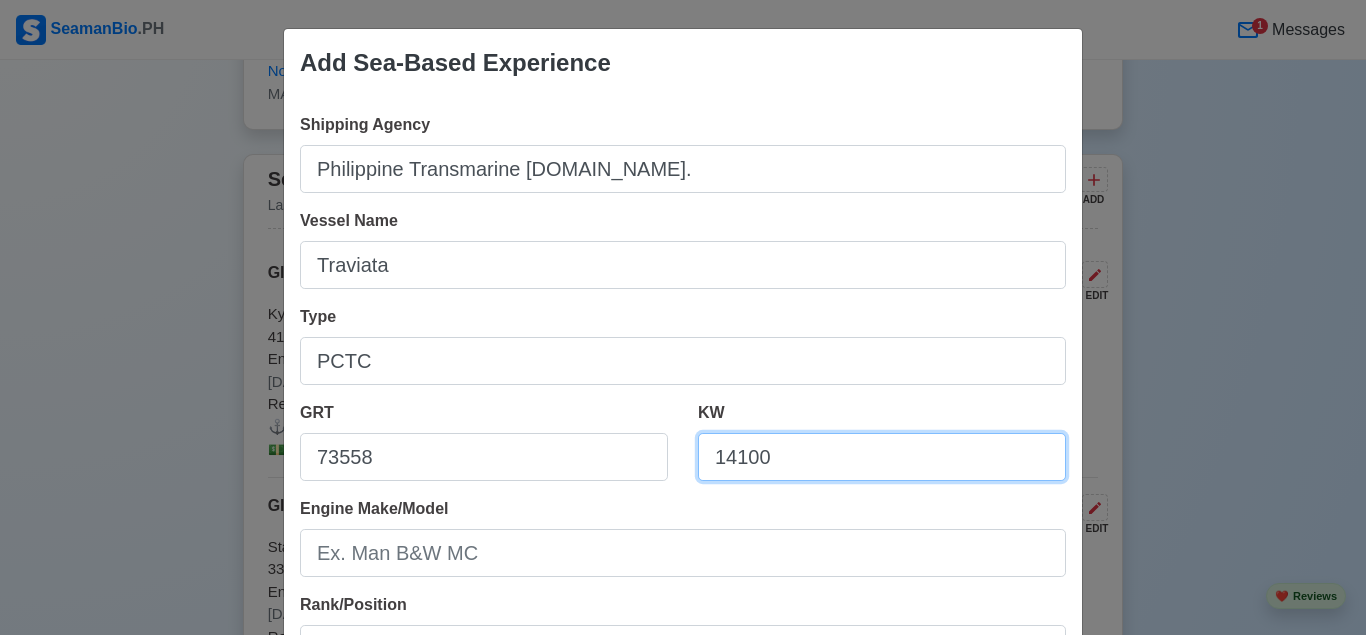 type on "14100" 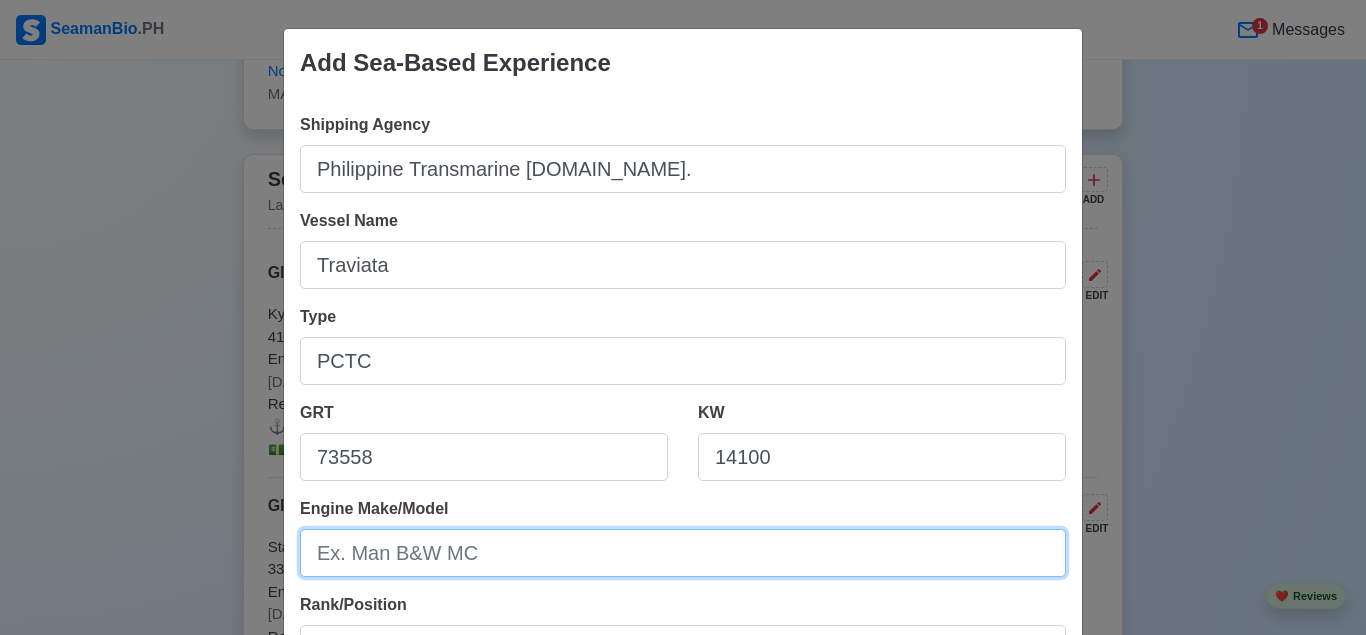 click on "Engine Make/Model" at bounding box center (683, 553) 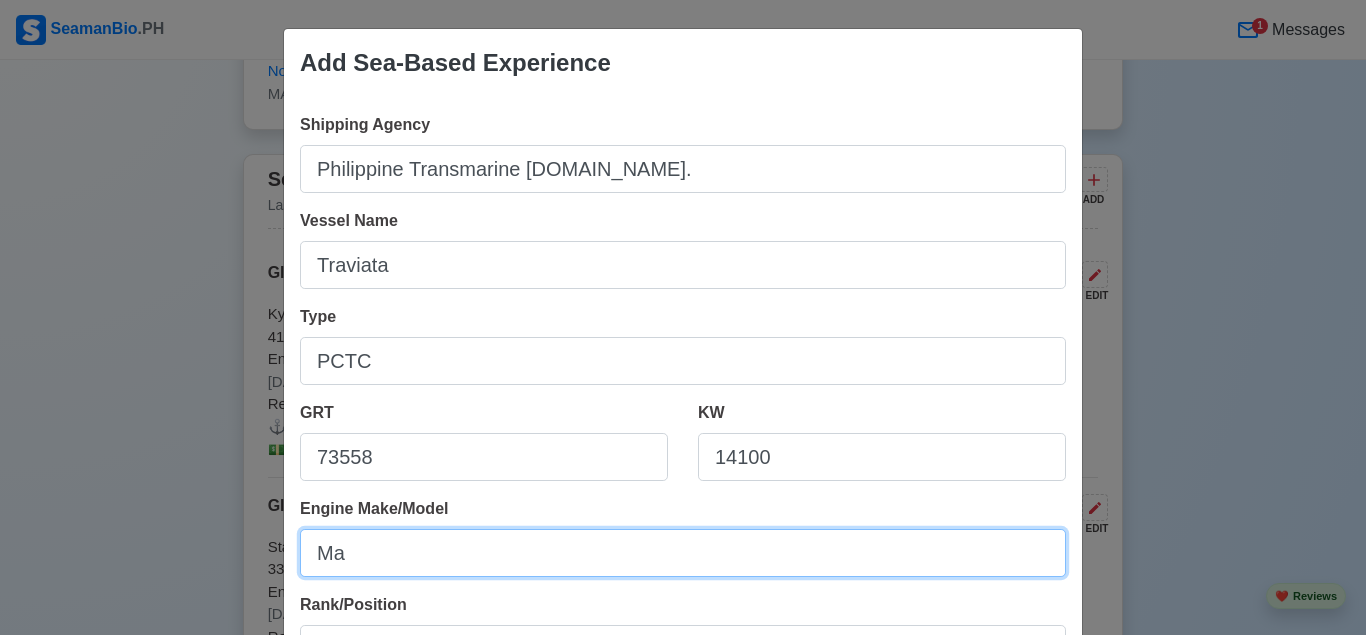 type on "M" 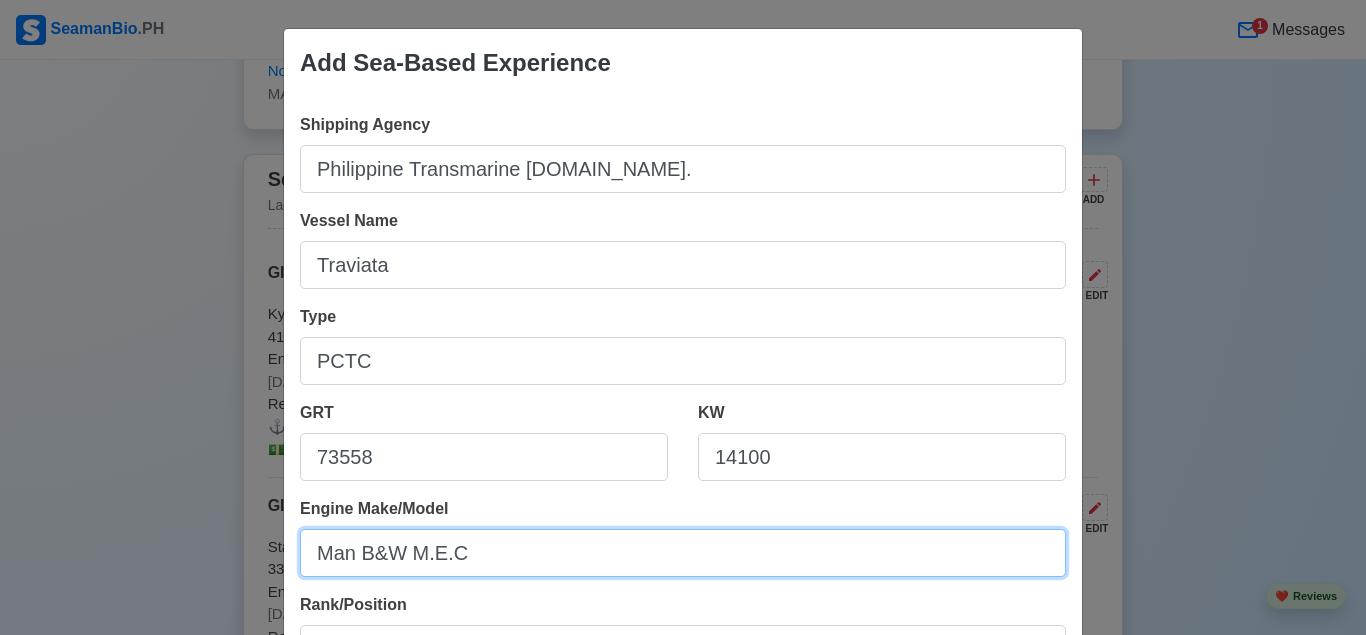 type on "Man B&W M.E.C" 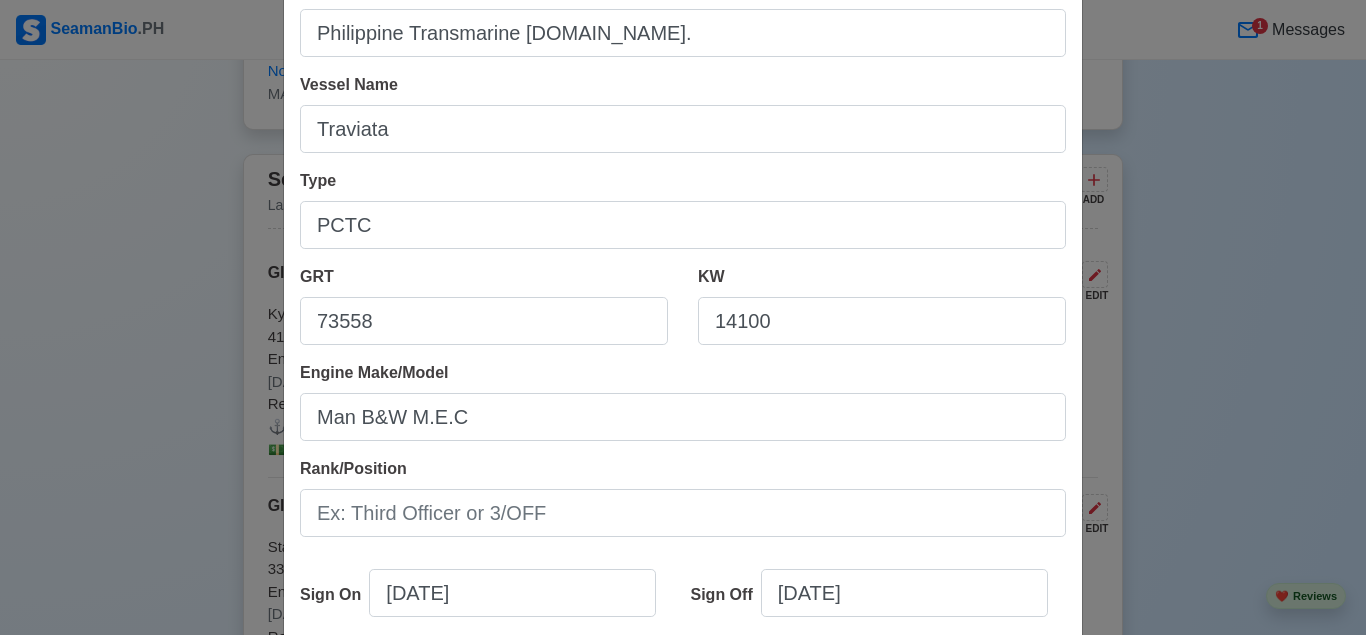 scroll, scrollTop: 138, scrollLeft: 0, axis: vertical 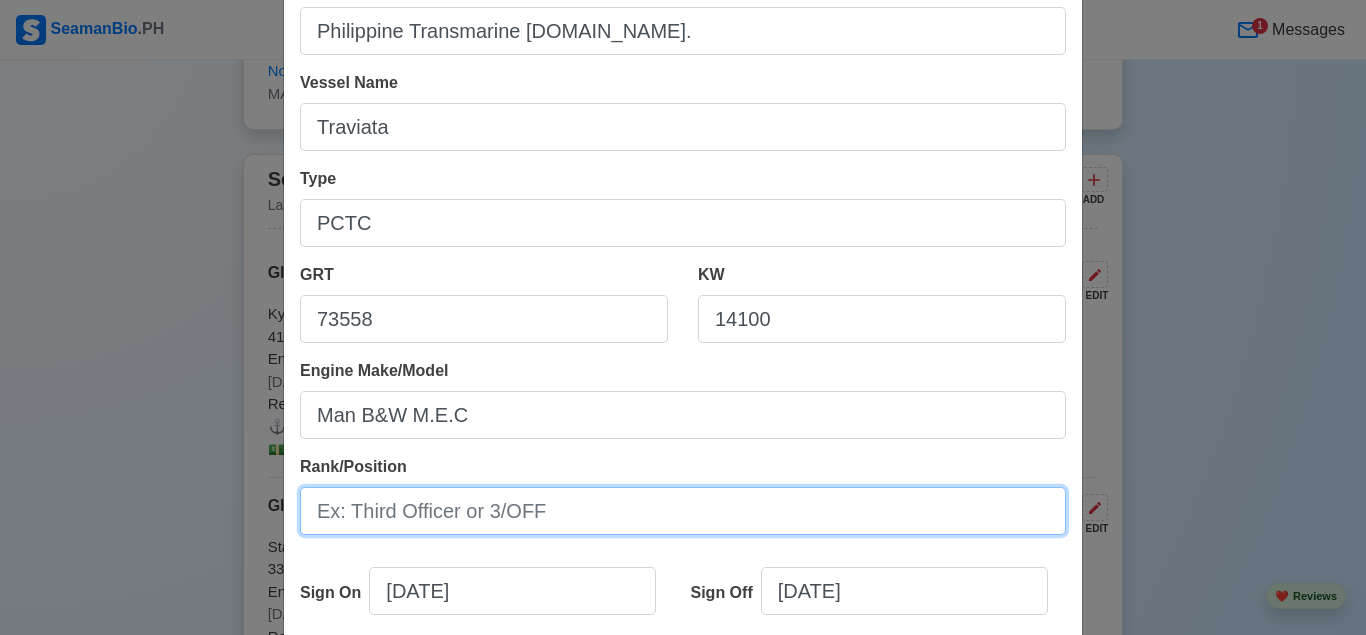 click on "Rank/Position" at bounding box center [683, 511] 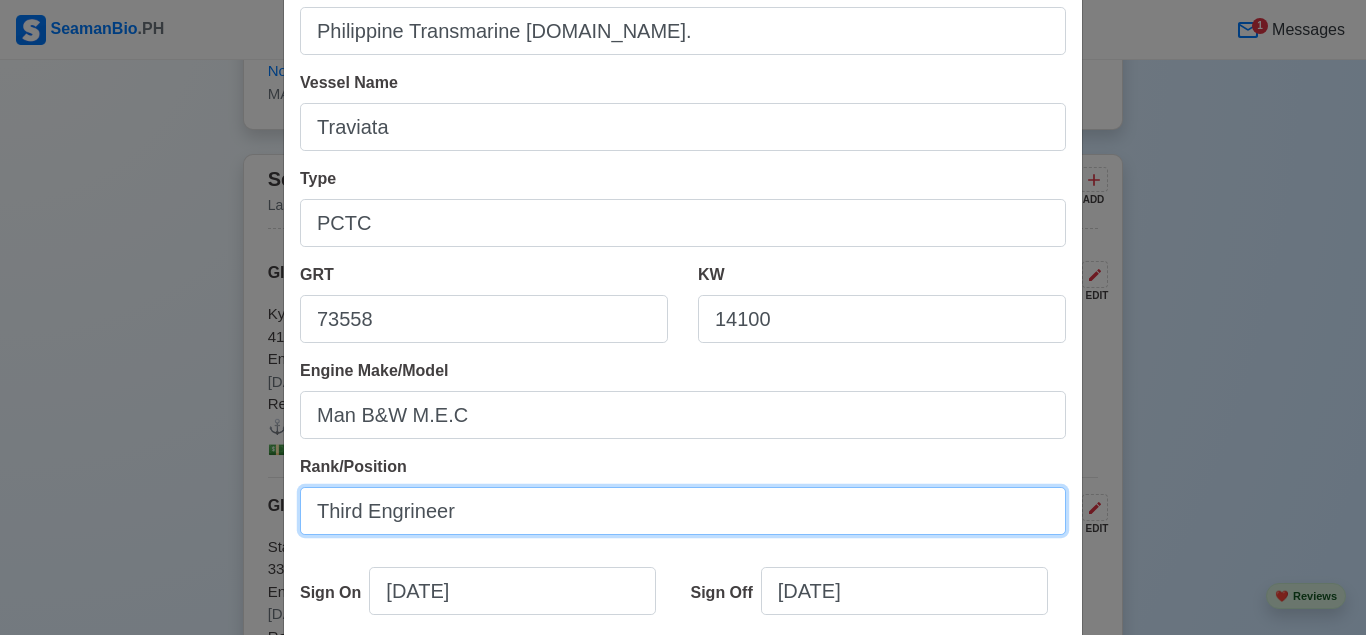 click on "Third Engrineer" at bounding box center [683, 511] 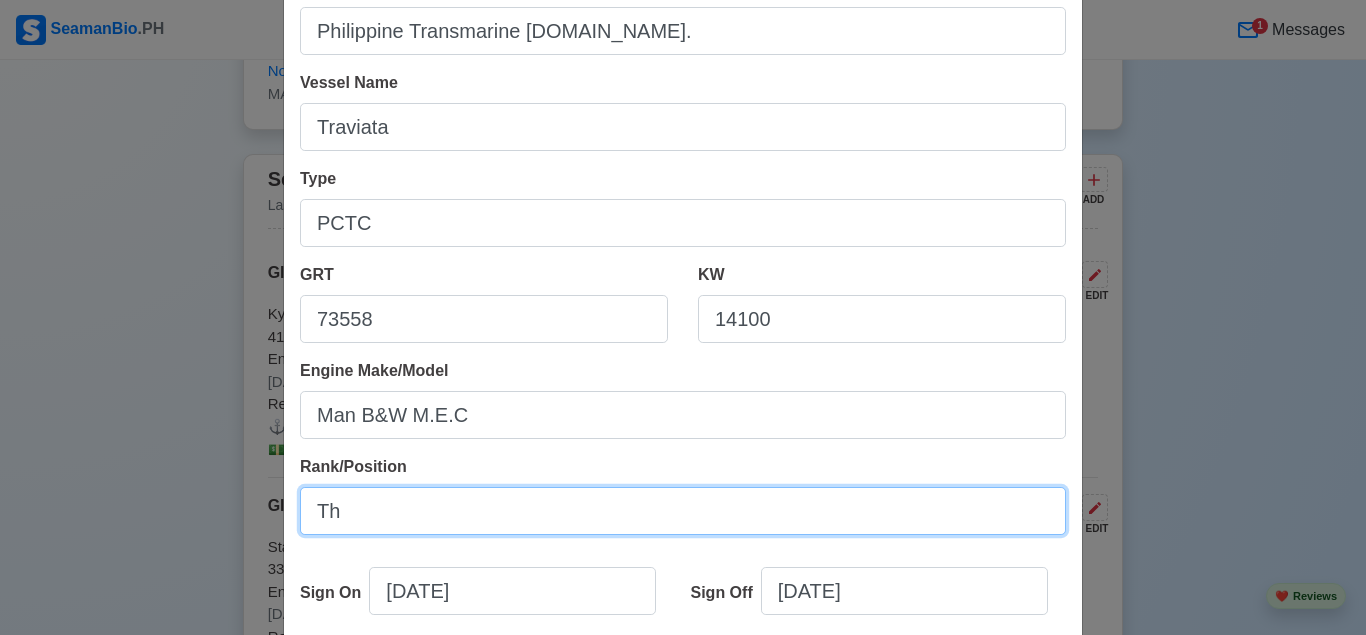 type on "T" 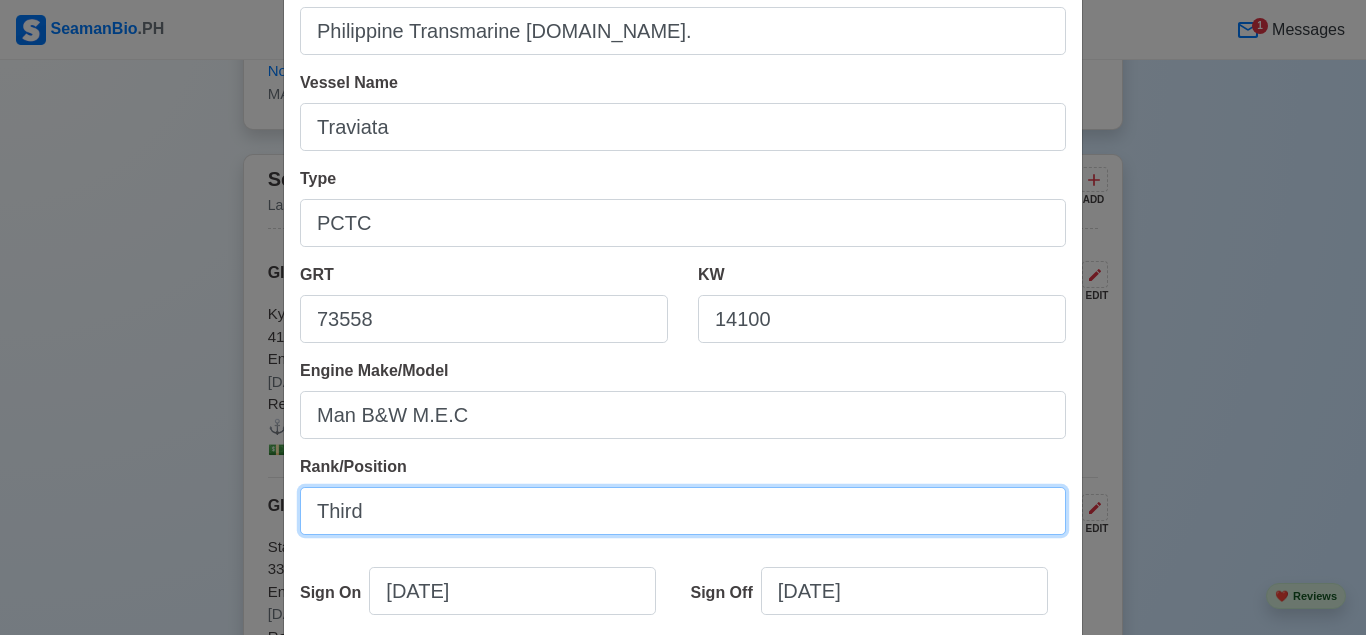 click on "Third" at bounding box center [683, 511] 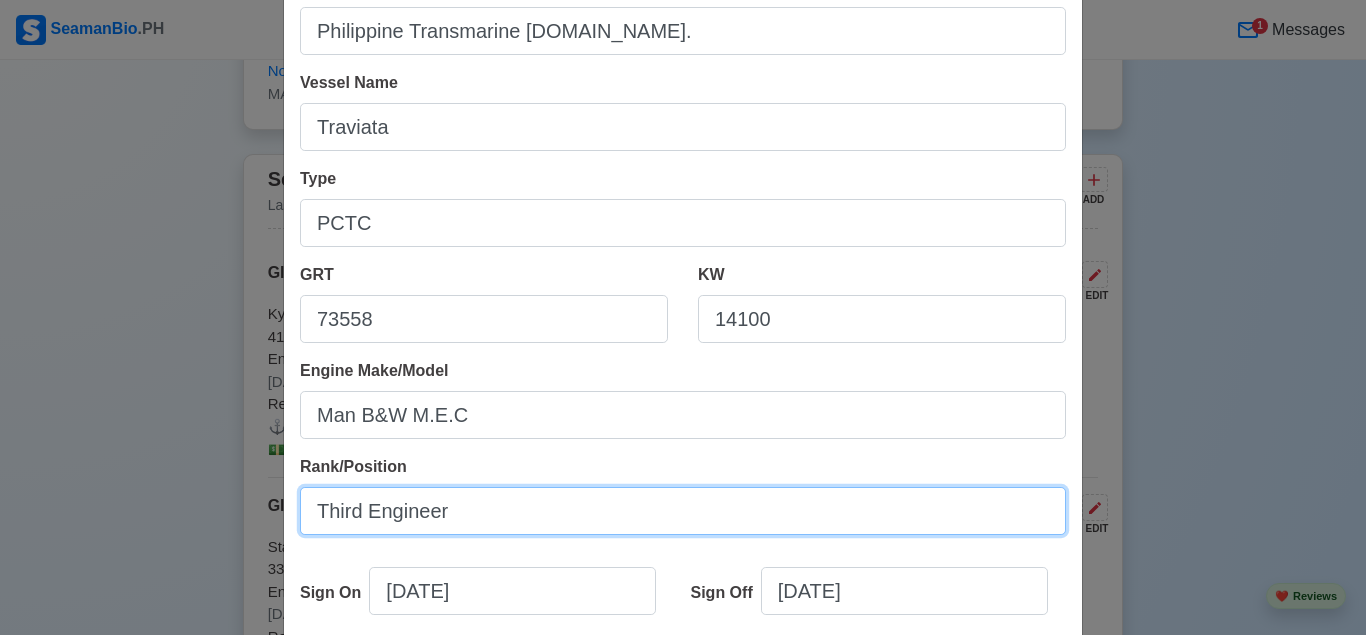 type on "Third Engineer" 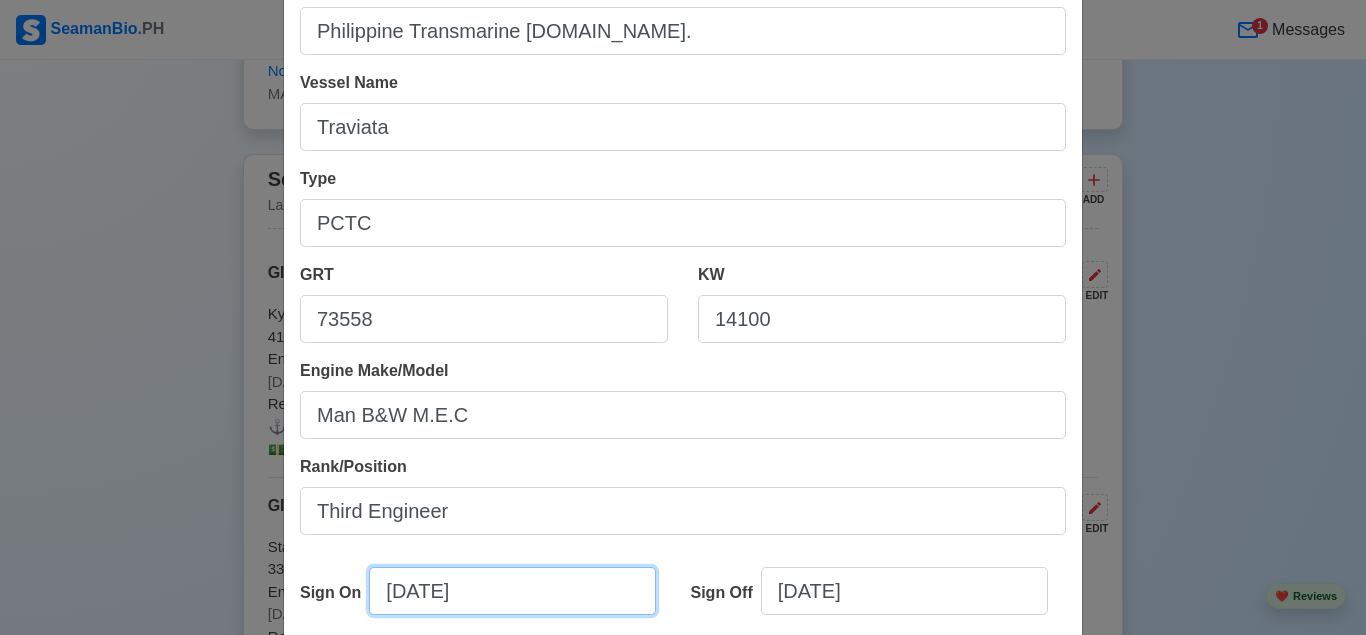 click on "[DATE]" at bounding box center (512, 591) 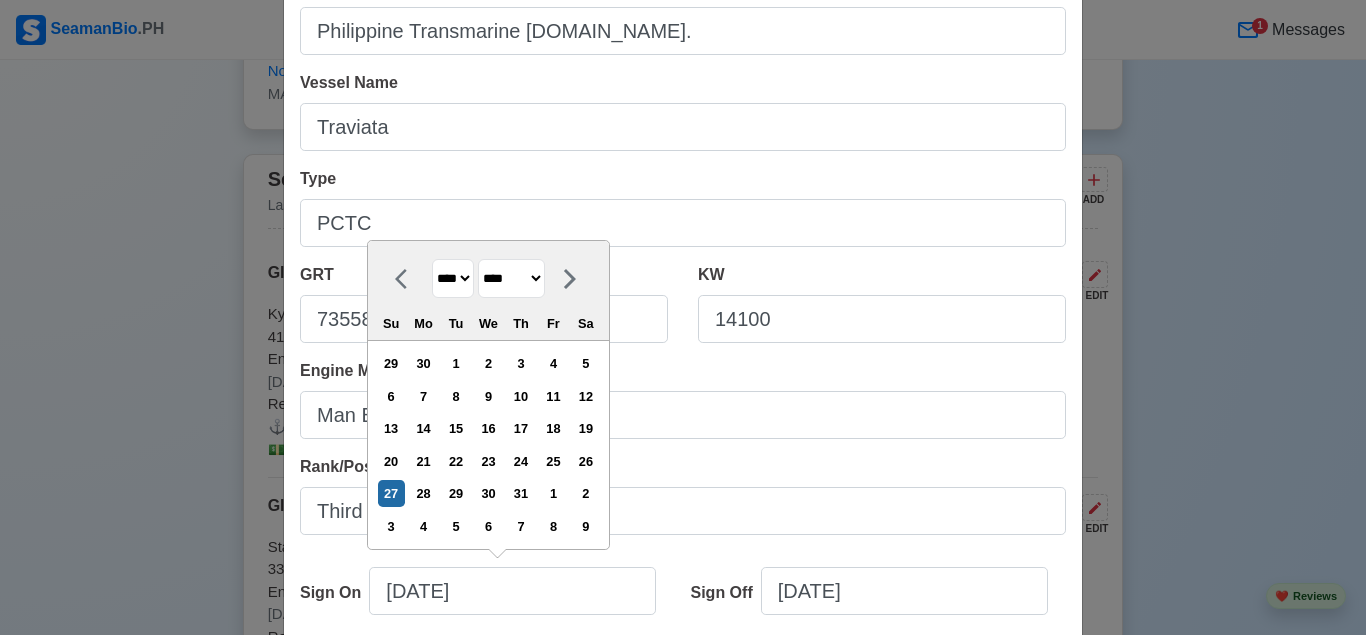 click on "******* ******** ***** ***** *** **** **** ****** ********* ******* ******** ********" at bounding box center (511, 278) 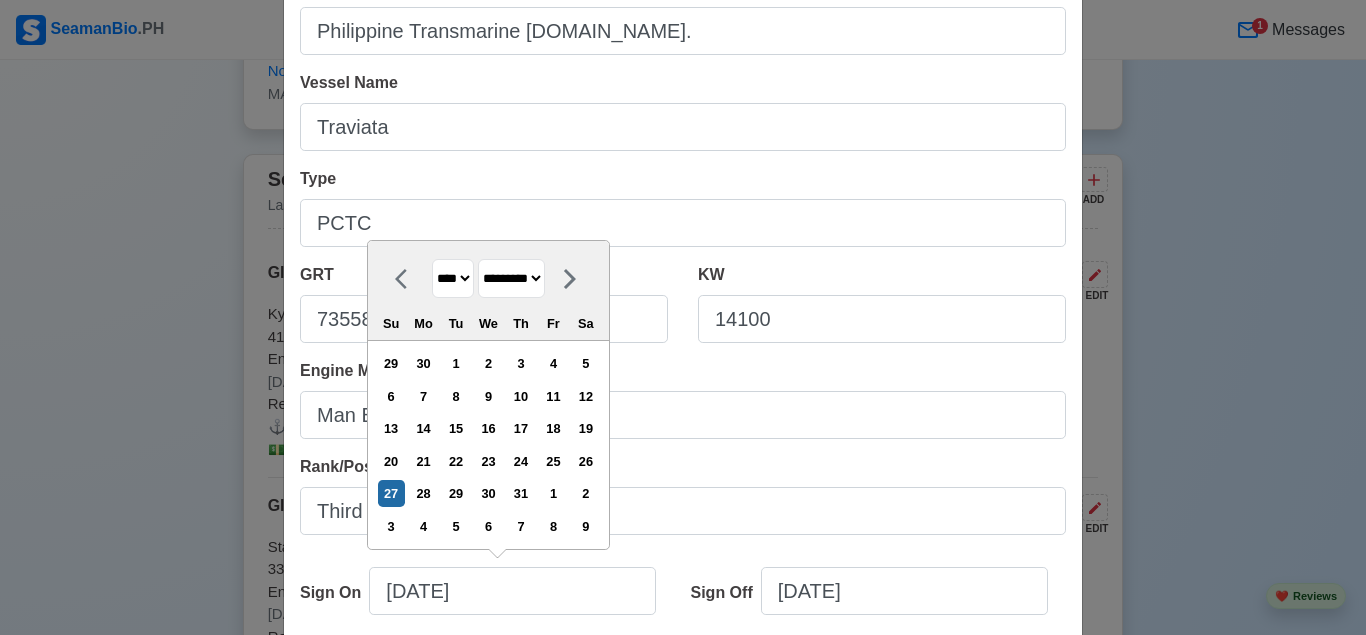 click on "*********" at bounding box center (0, 0) 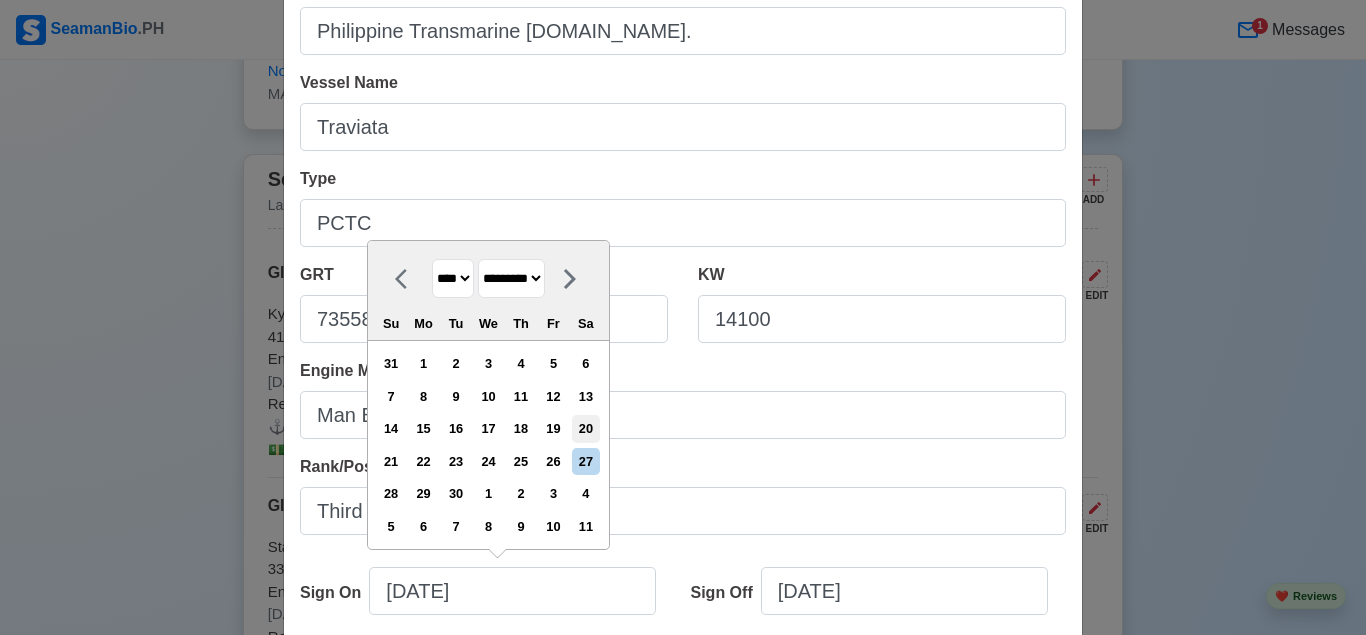 click on "20" at bounding box center (585, 428) 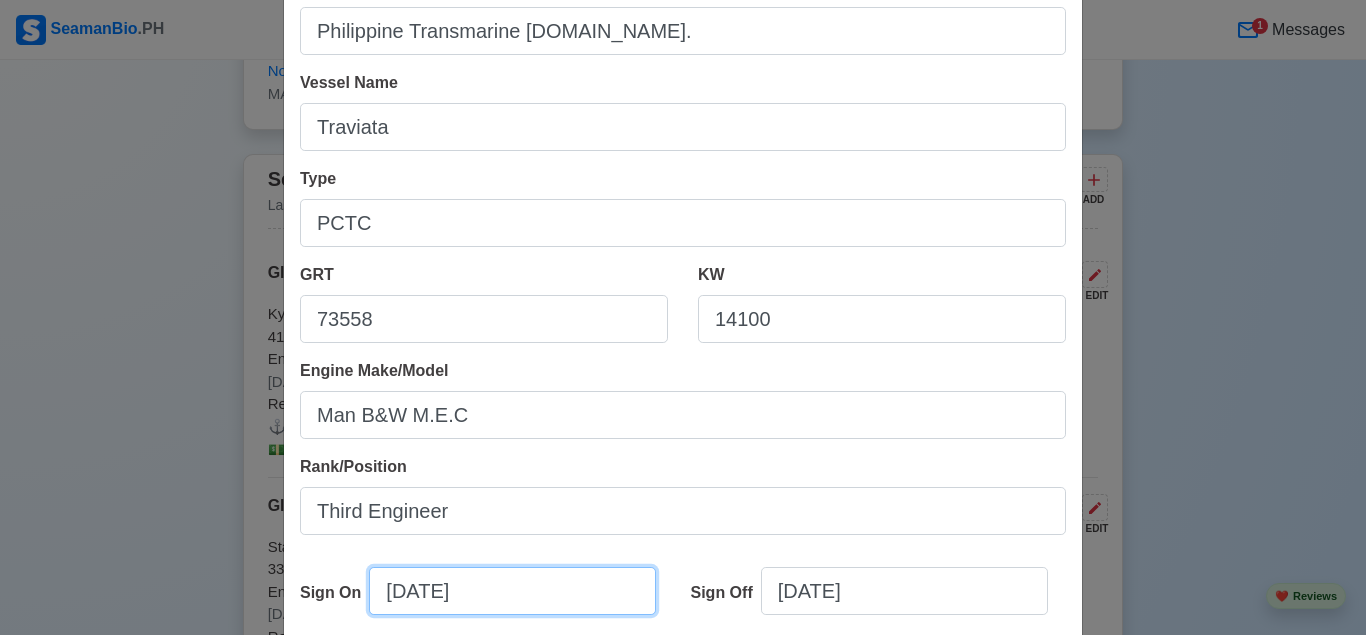 type on "[DATE]" 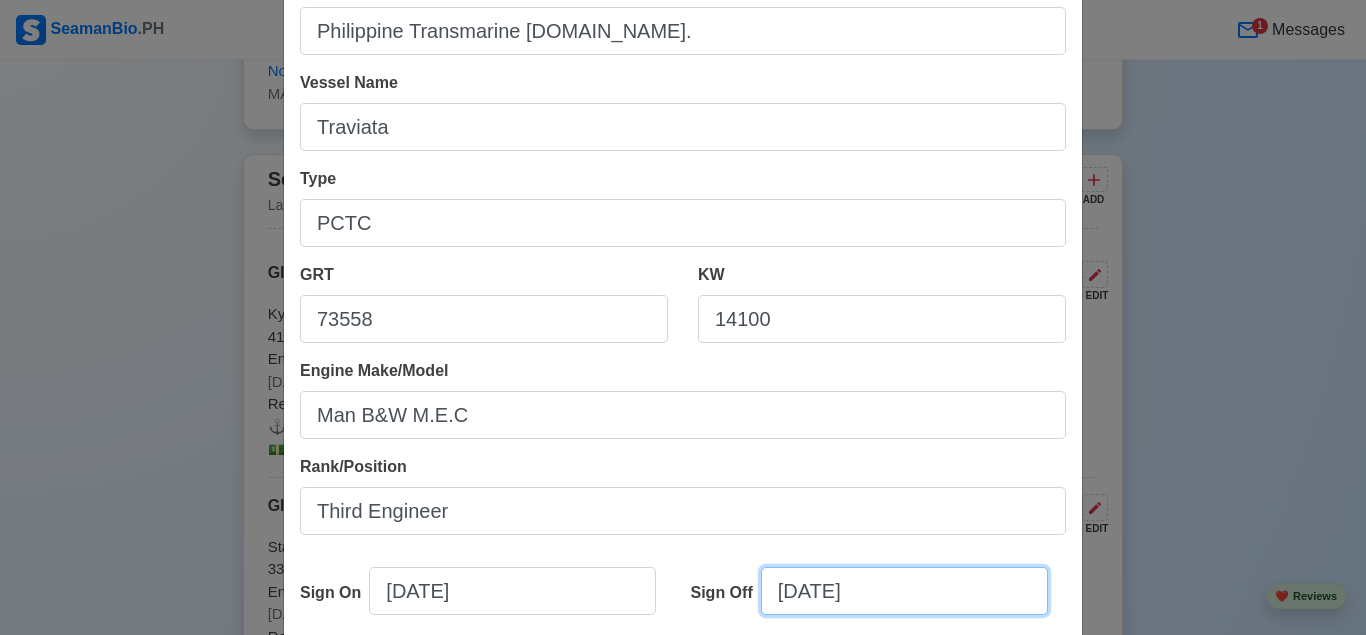 click on "[DATE]" at bounding box center [904, 591] 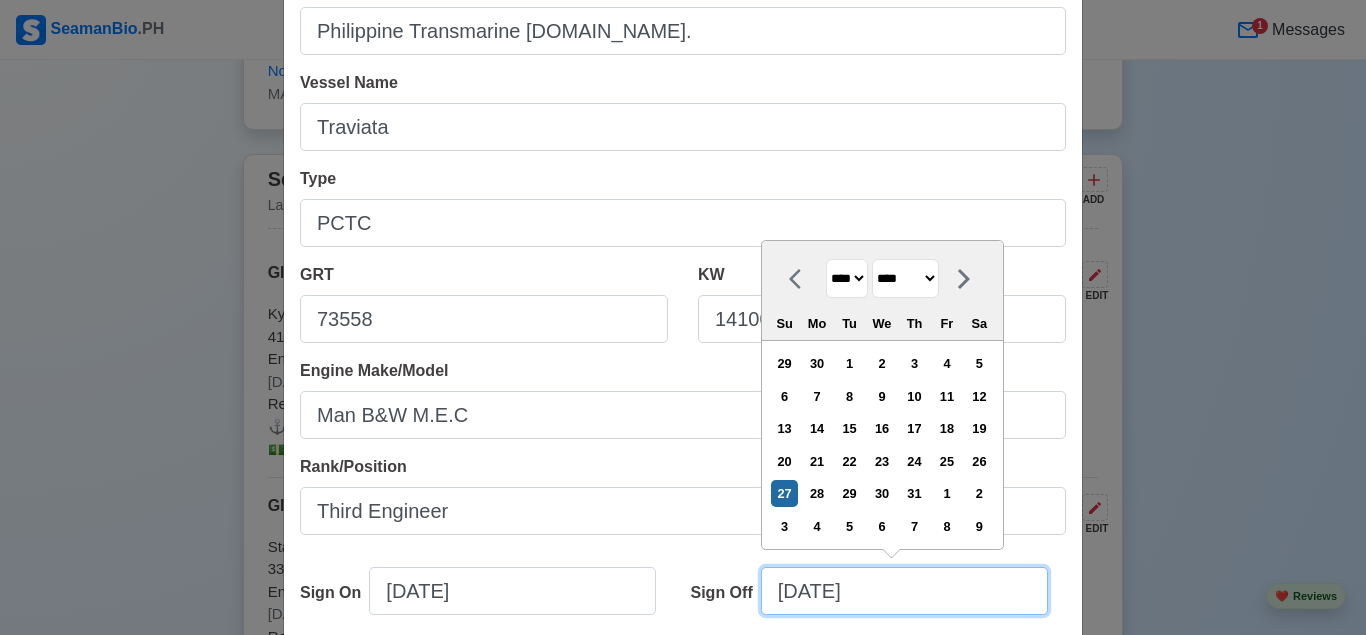click on "[DATE]" at bounding box center (904, 591) 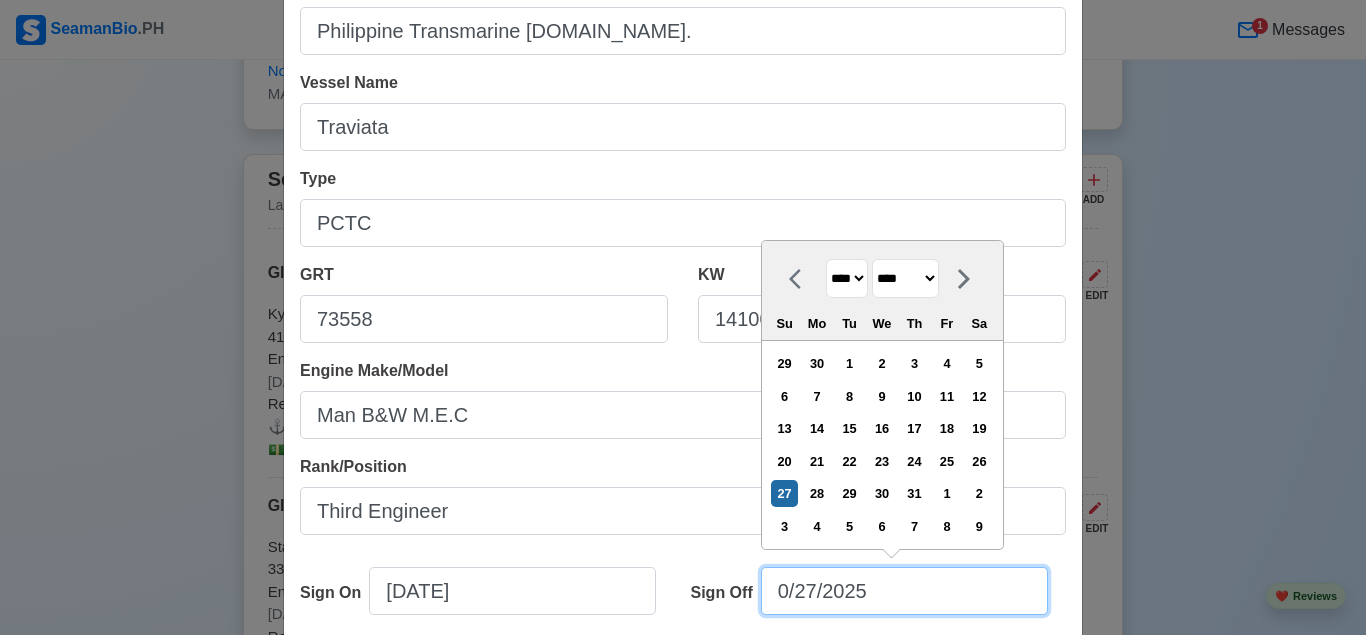 type on "[DATE]" 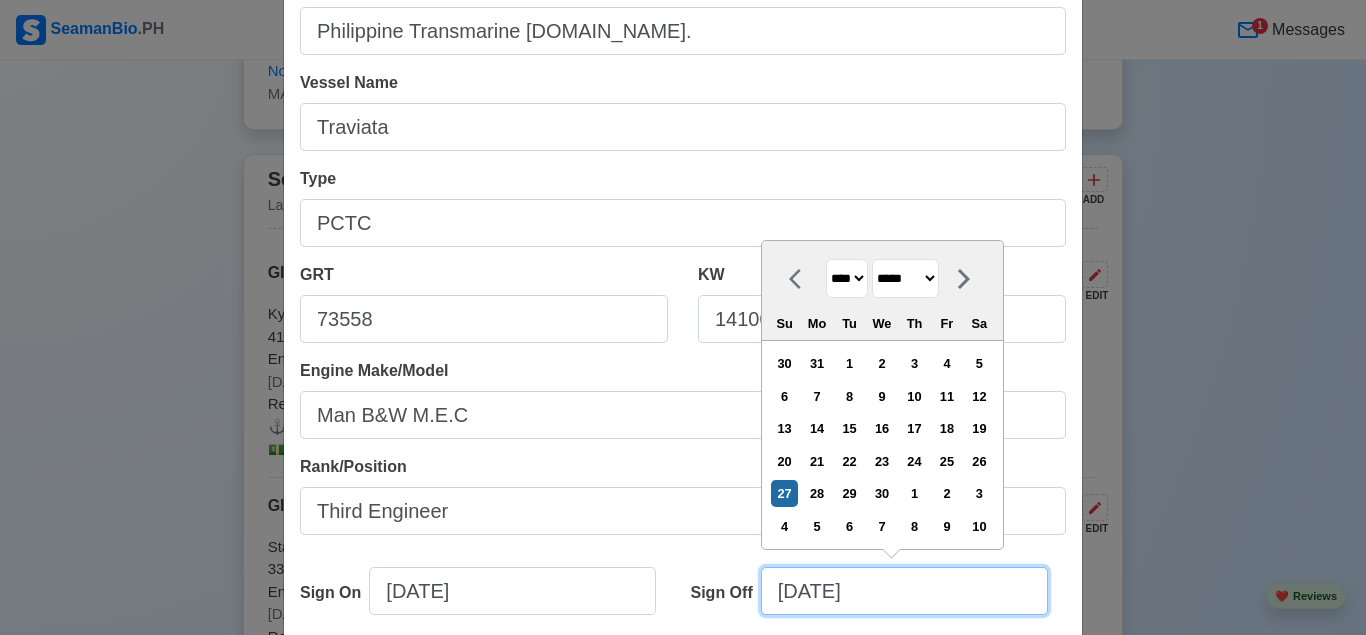 click on "[DATE]" at bounding box center [904, 591] 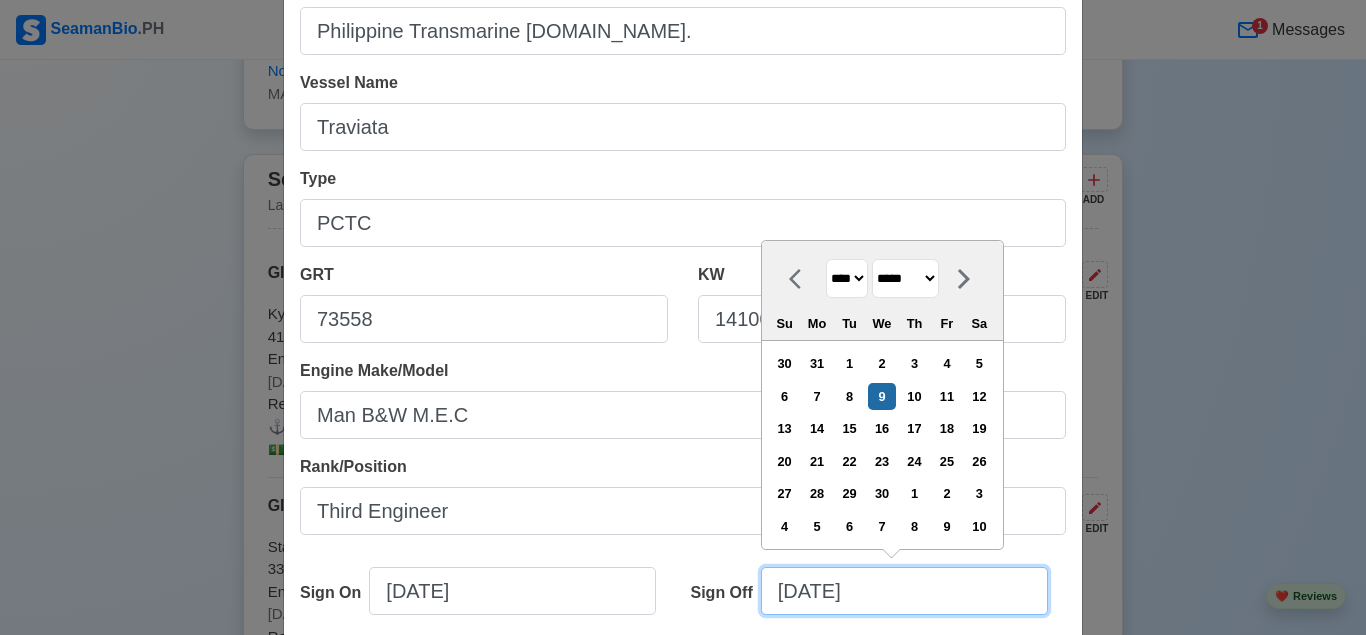 click on "[DATE]" at bounding box center (904, 591) 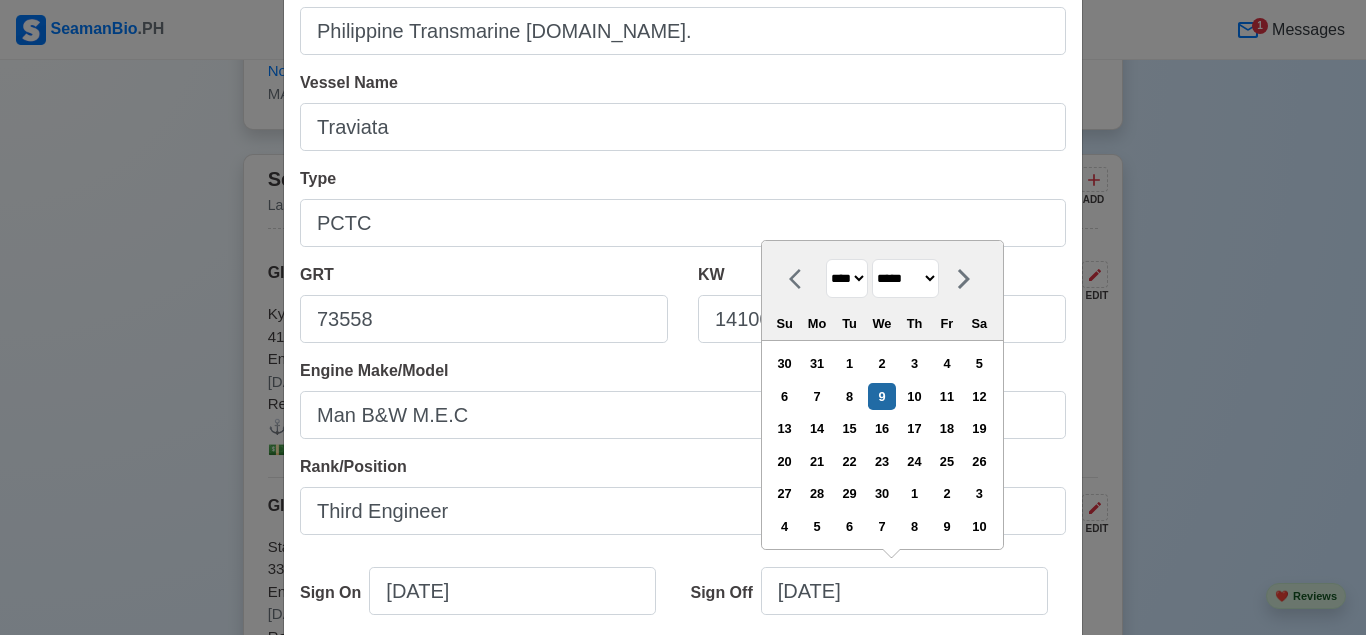 click on "Shipping Agency Philippine Transmarine [DOMAIN_NAME]. Vessel Name Traviata Type PCTC GRT 73558 KW 14100 Engine Make/Model Man B&W M.E.C Rank/Position Third Engineer Sign On [DATE] Sign Off [DATE] [DATE] **** **** **** **** **** **** **** **** **** **** **** **** **** **** **** **** **** **** **** **** **** **** **** **** **** **** **** **** **** **** **** **** **** **** **** **** **** **** **** **** **** **** **** **** **** **** **** **** **** **** **** **** **** **** **** **** **** **** **** **** **** **** **** **** **** **** **** **** **** **** **** **** **** **** **** **** **** **** **** **** **** **** **** **** **** **** **** **** **** **** **** **** **** **** **** **** **** **** **** **** **** **** **** **** **** **** **** **** ******* ******** ***** ***** *** **** **** ****** ********* ******* ******** ******** Su Mo Tu We Th Fr Sa 30 31 1 2 3 4 5 6 7 8 9 10 11 12 13 14 15 16 17 18 19 20 21 22 23 24 25 26 27 28 29 30 1 2 3 4 5 6 7 8 9 10 I currently work here Reason for Disembarkation" at bounding box center (683, 423) 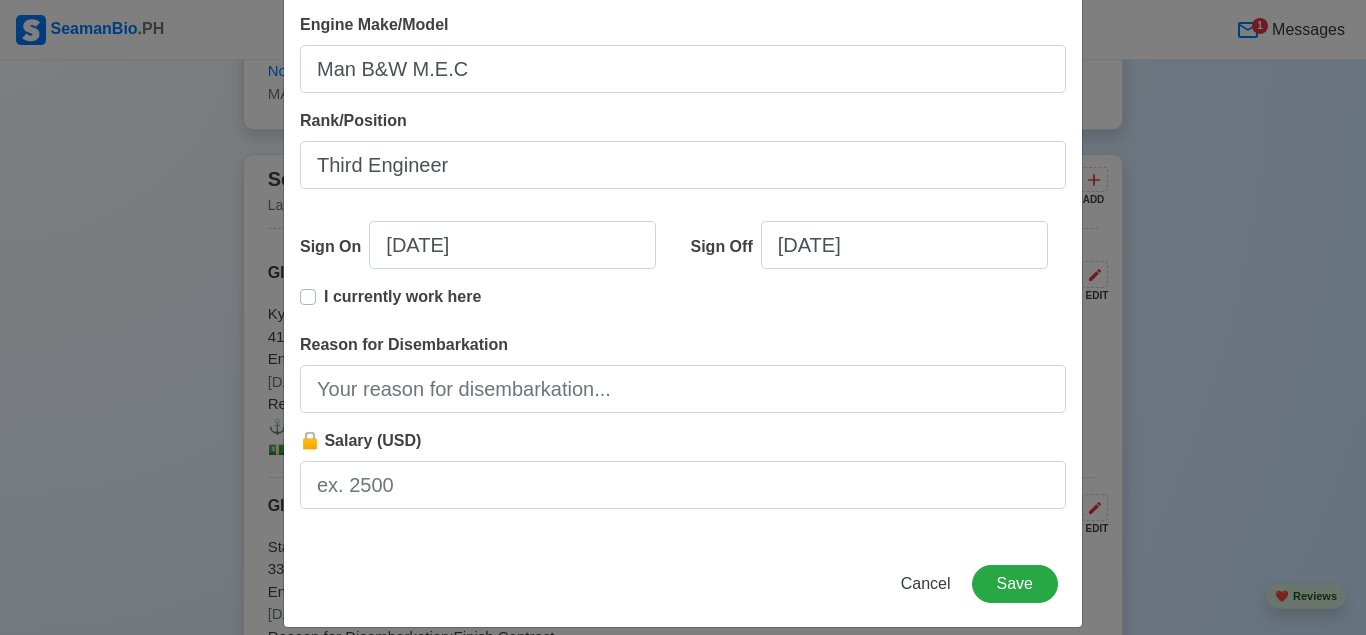 scroll, scrollTop: 505, scrollLeft: 0, axis: vertical 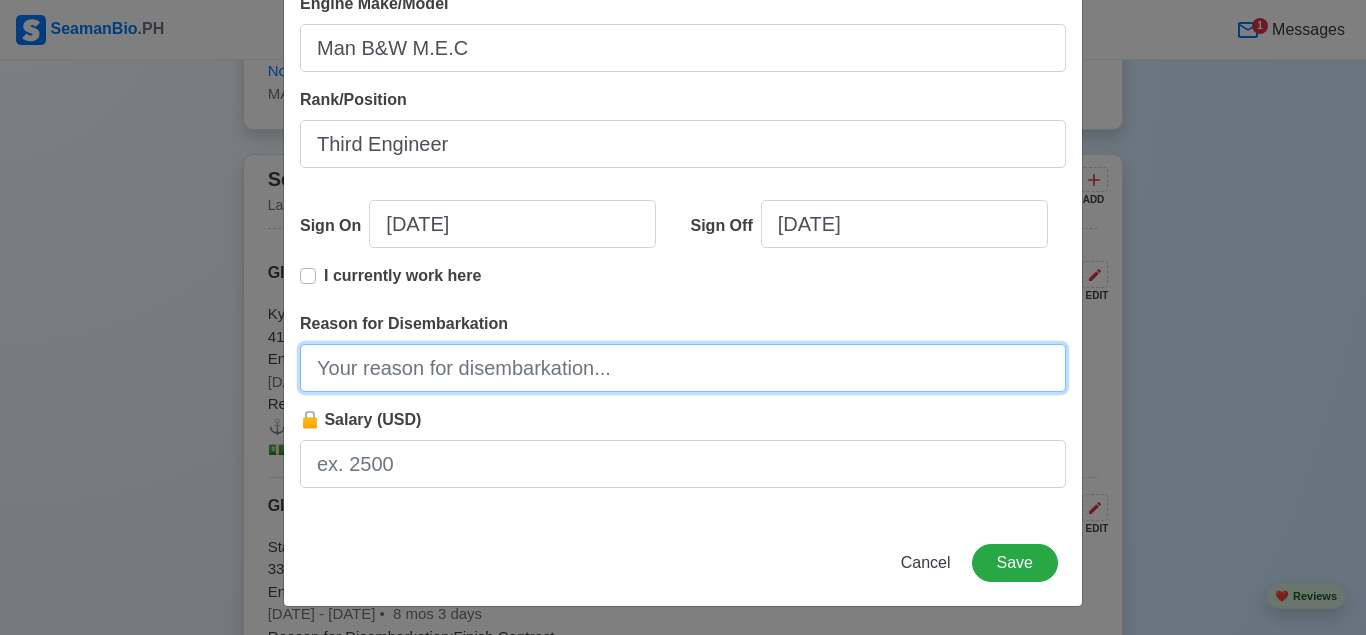 click on "Reason for Disembarkation" at bounding box center [683, 368] 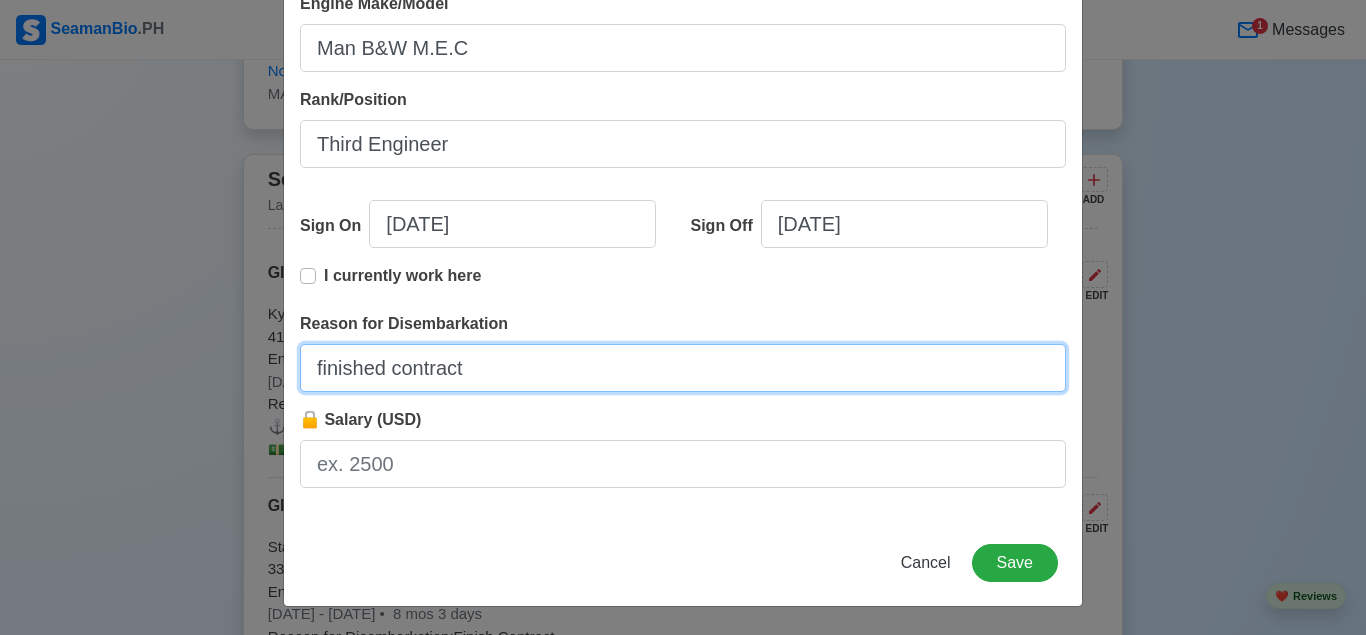 type on "finished contract" 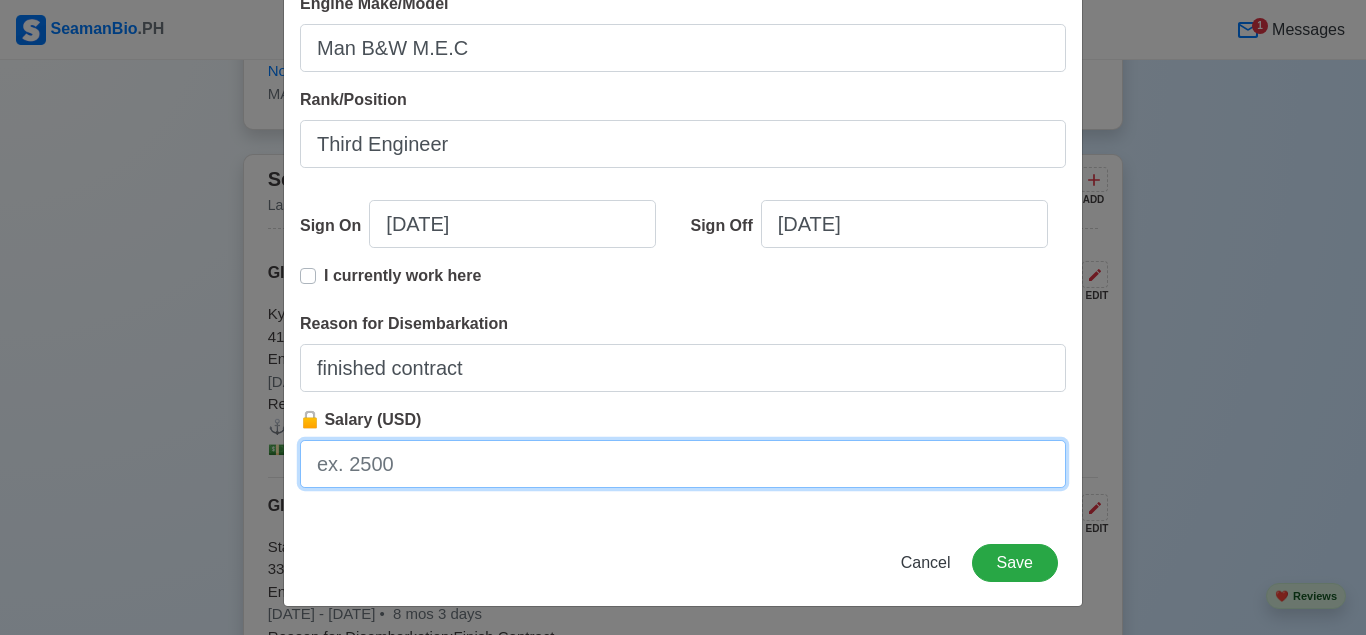 click on "🔒 Salary (USD)" at bounding box center [683, 464] 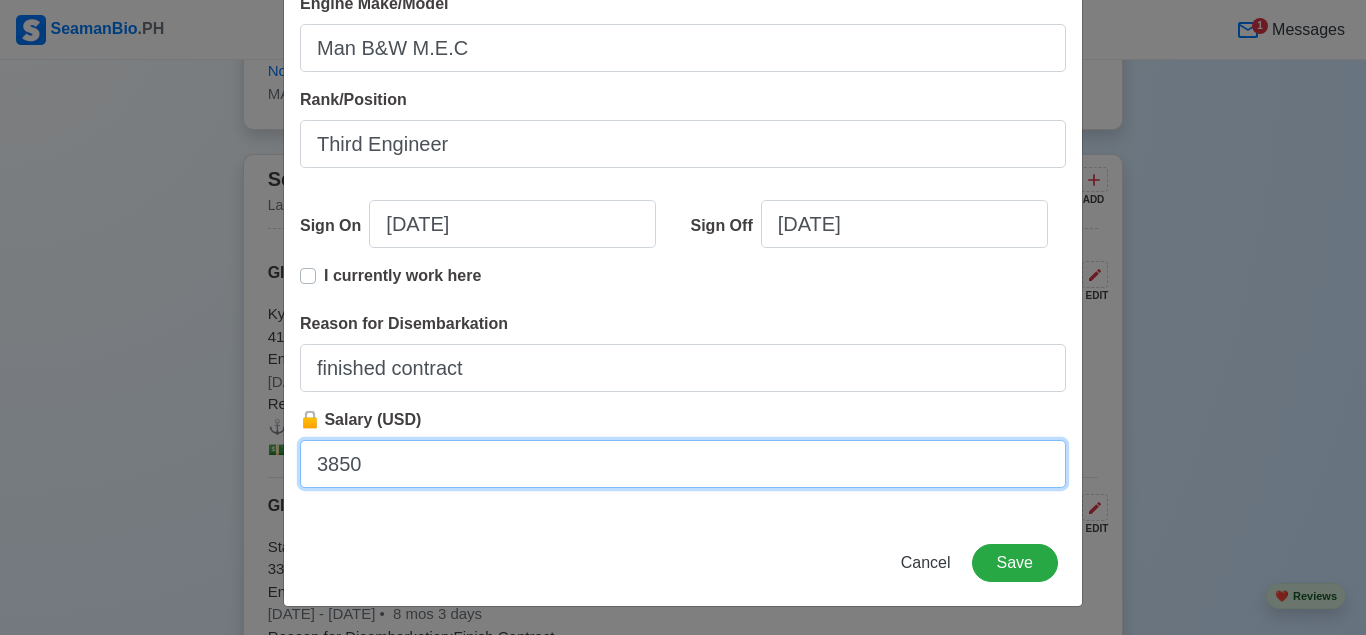 type on "3850" 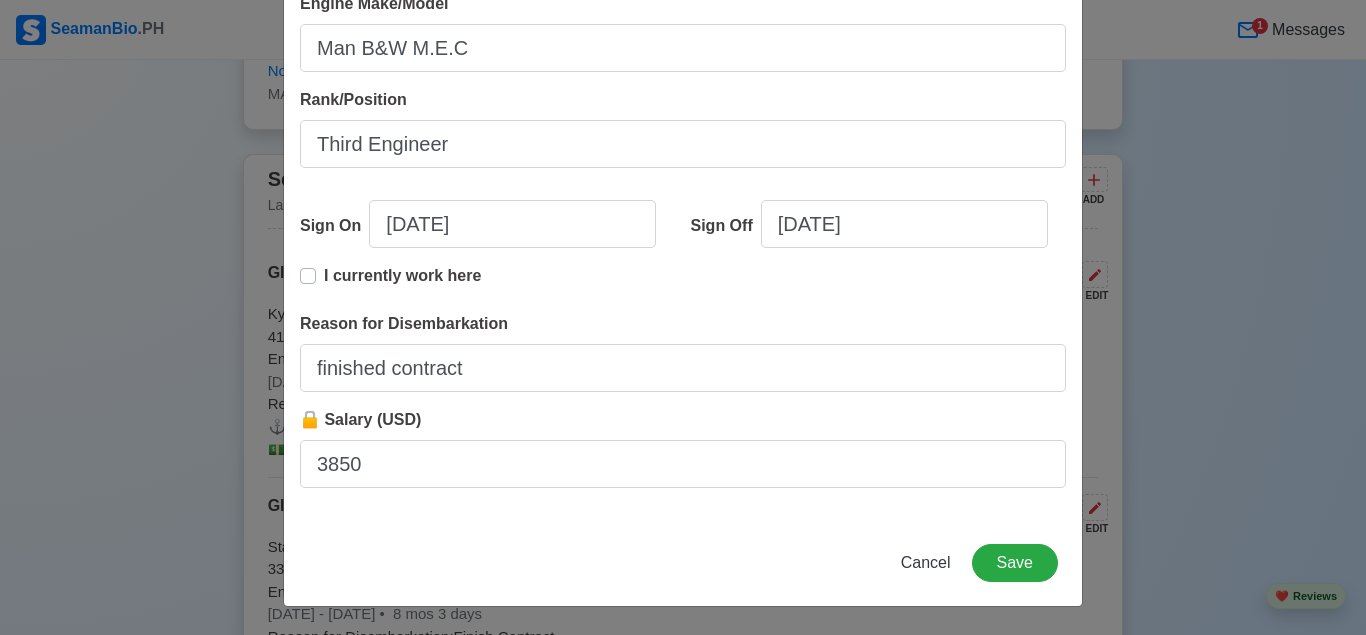 click on "Add Sea-Based Experience Shipping Agency Philippine Transmarine [DOMAIN_NAME]. Vessel Name Traviata Type PCTC GRT 73558 KW 14100 Engine Make/Model Man B&W M.E.C Rank/Position Third Engineer Sign On [DATE] Sign Off [DATE] I currently work here Reason for Disembarkation finished contract 🔒 Salary (USD) 3850 Cancel Save" at bounding box center [683, 65] 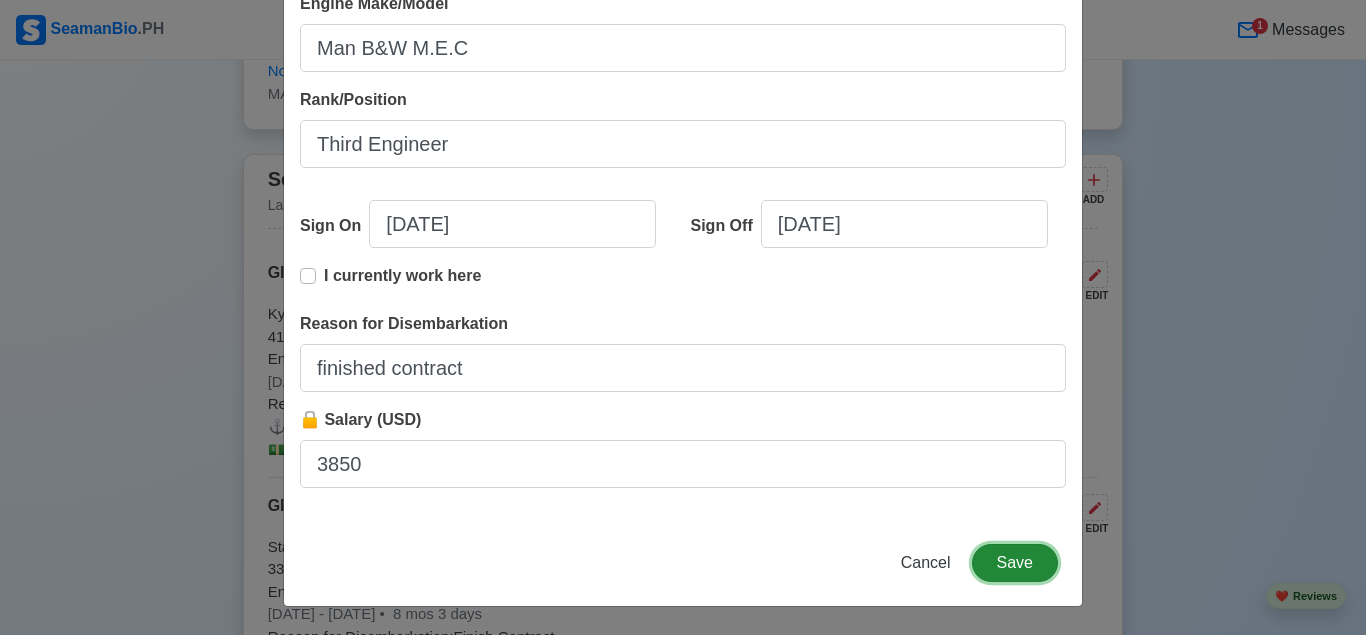 click on "Save" at bounding box center (1015, 563) 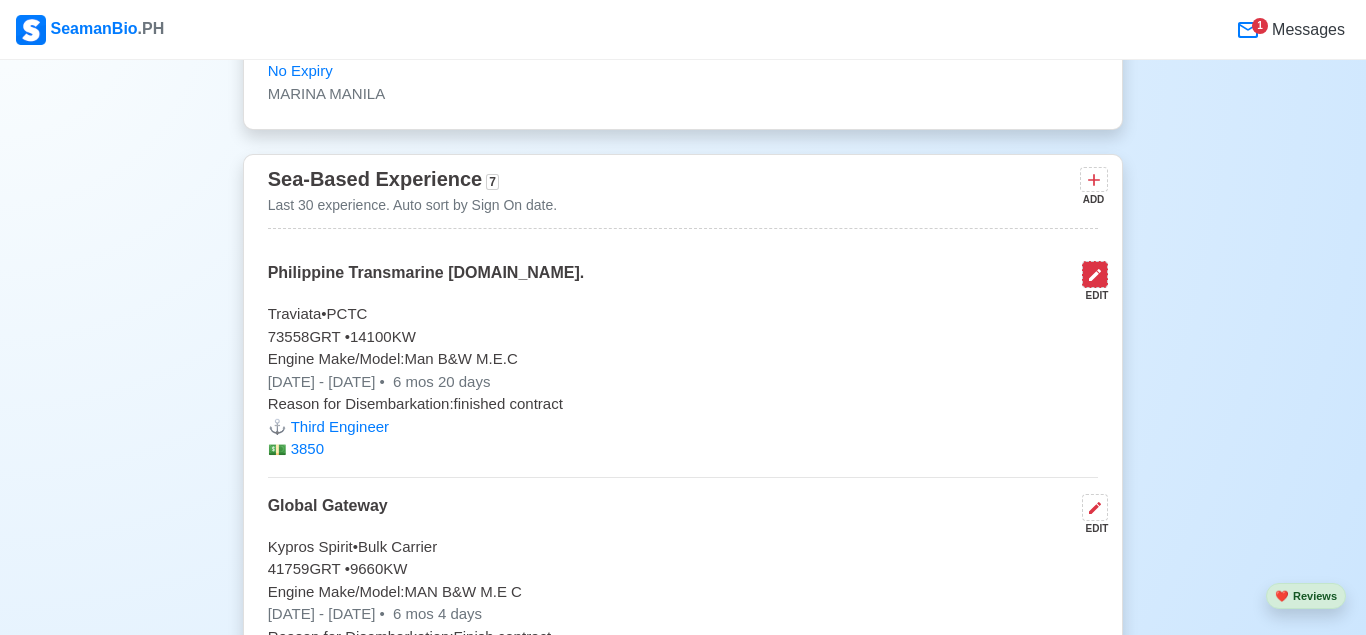 click 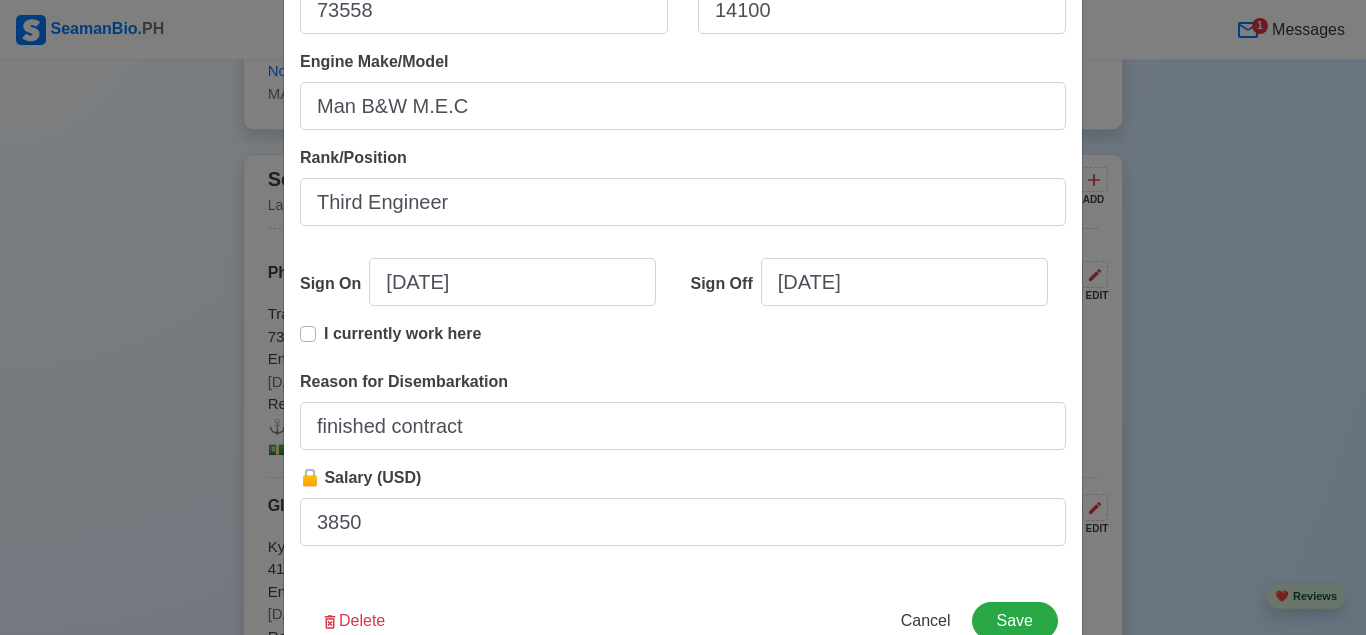 scroll, scrollTop: 505, scrollLeft: 0, axis: vertical 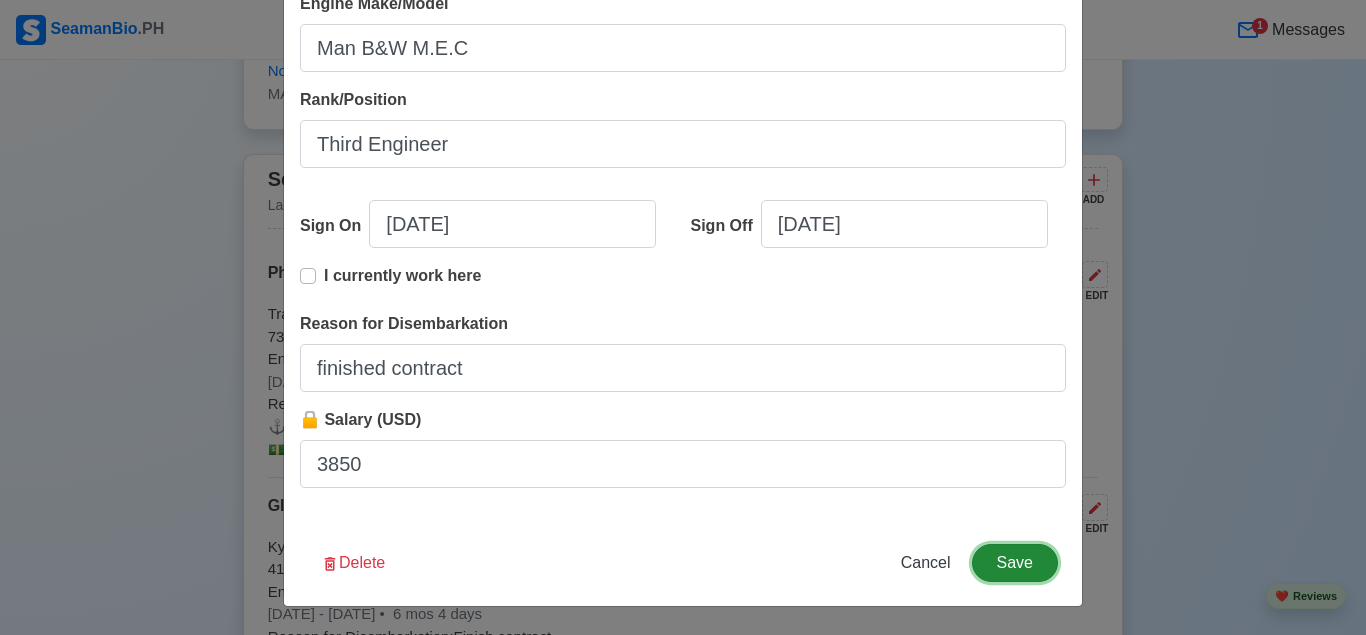 click on "Save" at bounding box center (1015, 563) 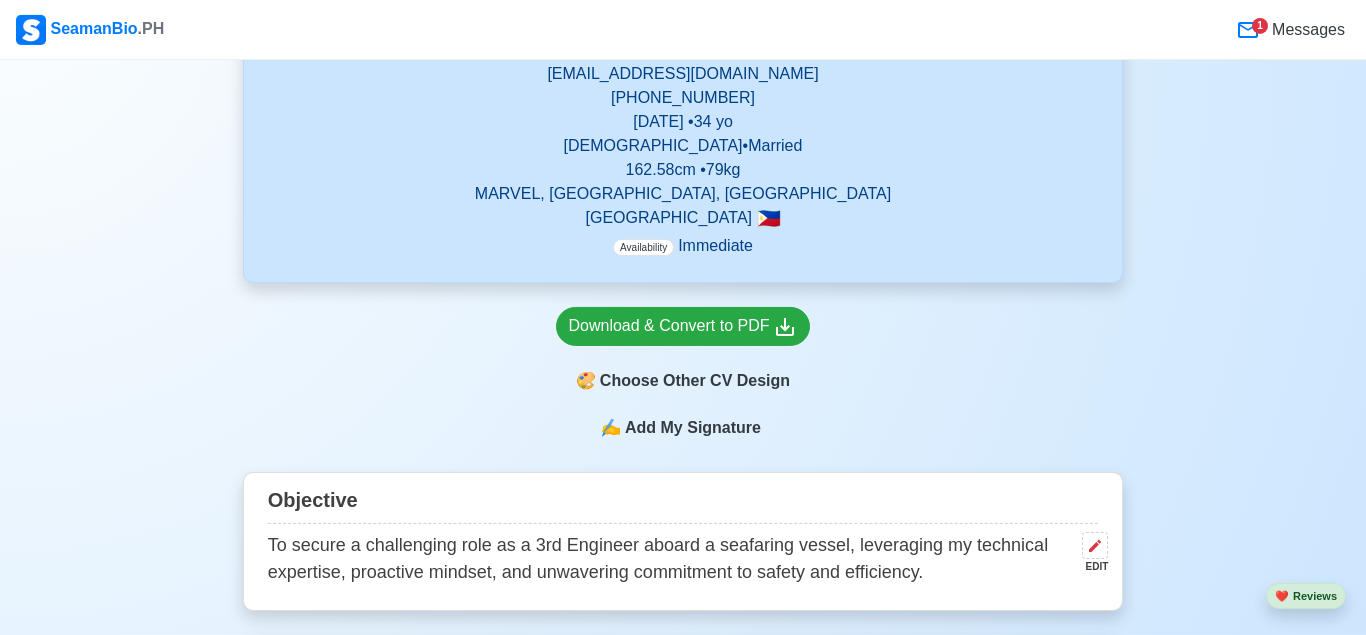 scroll, scrollTop: 0, scrollLeft: 0, axis: both 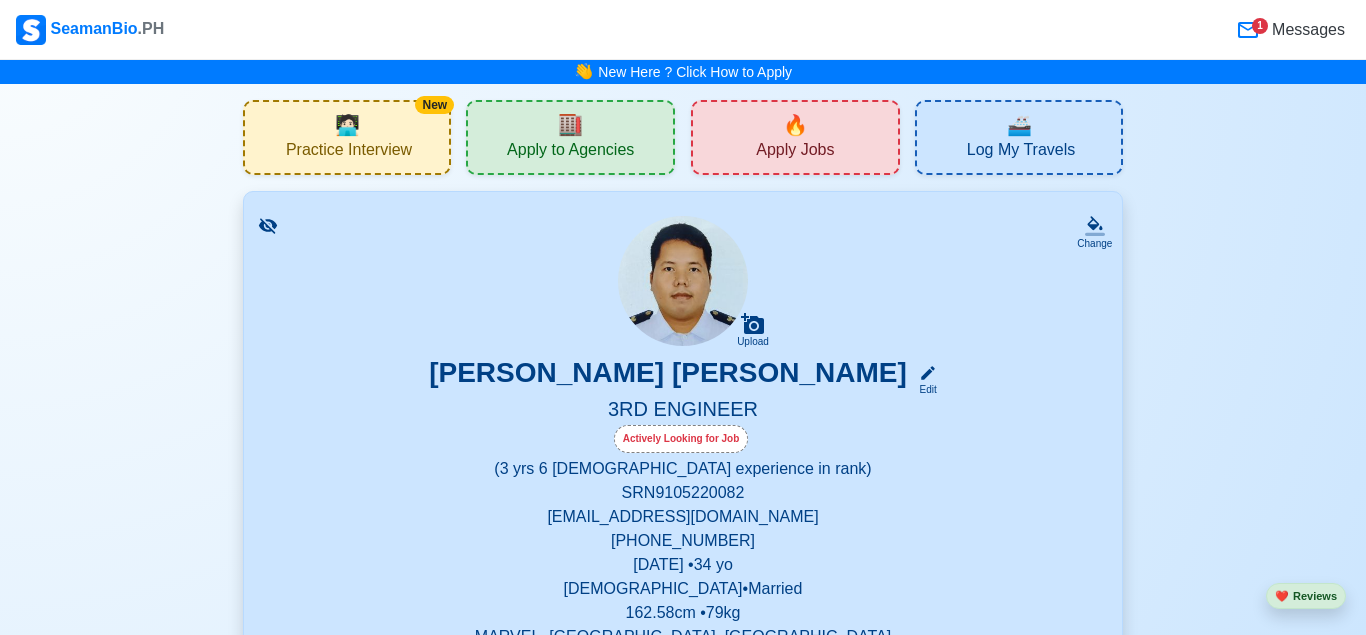 click 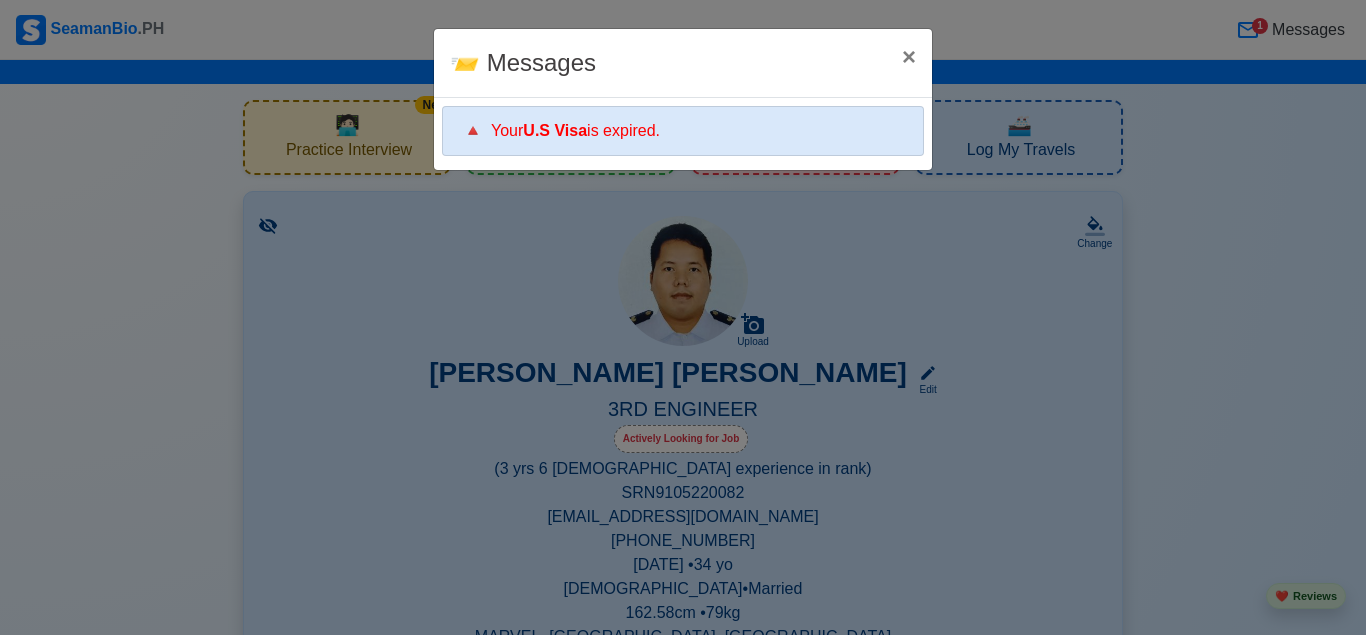 click on "🔺 Your  U.S Visa  is   expired." at bounding box center (683, 131) 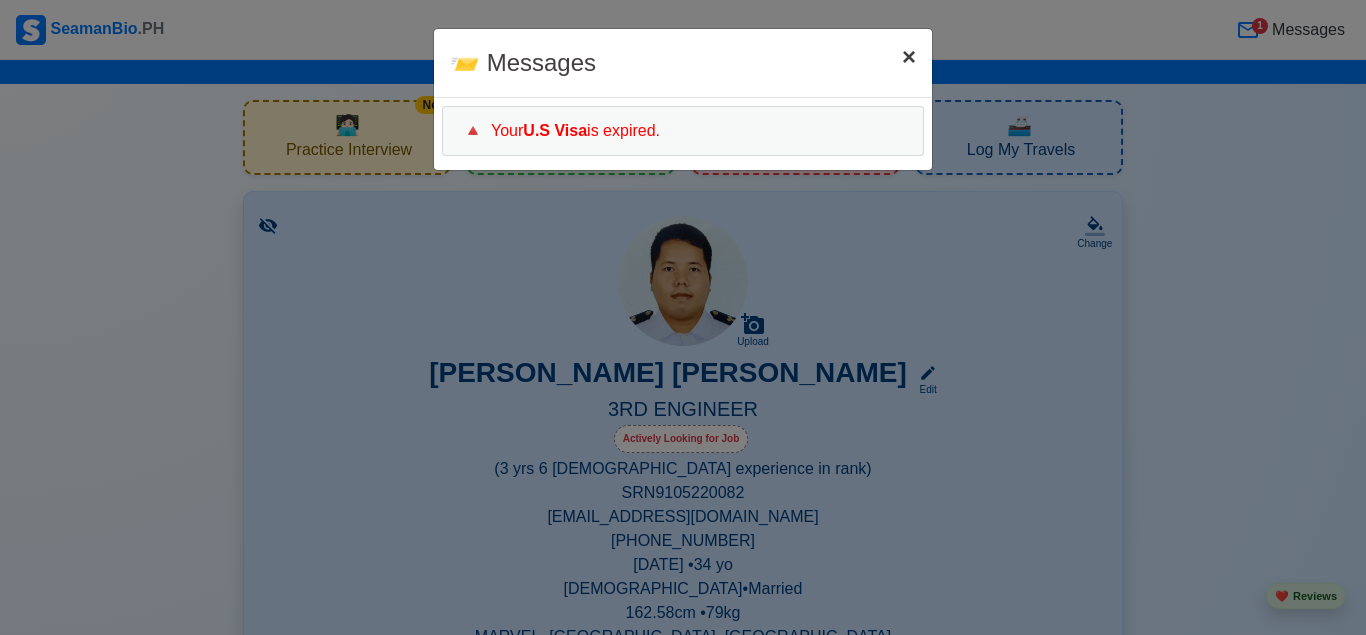 click on "×" at bounding box center [909, 56] 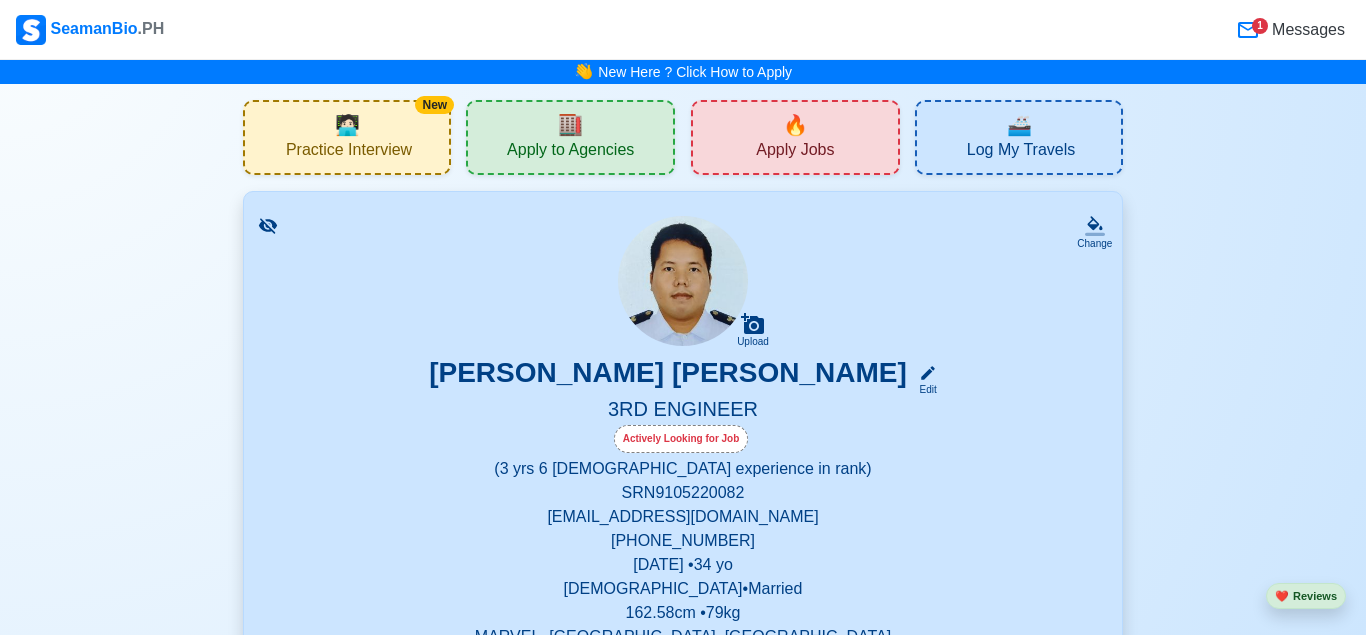 click 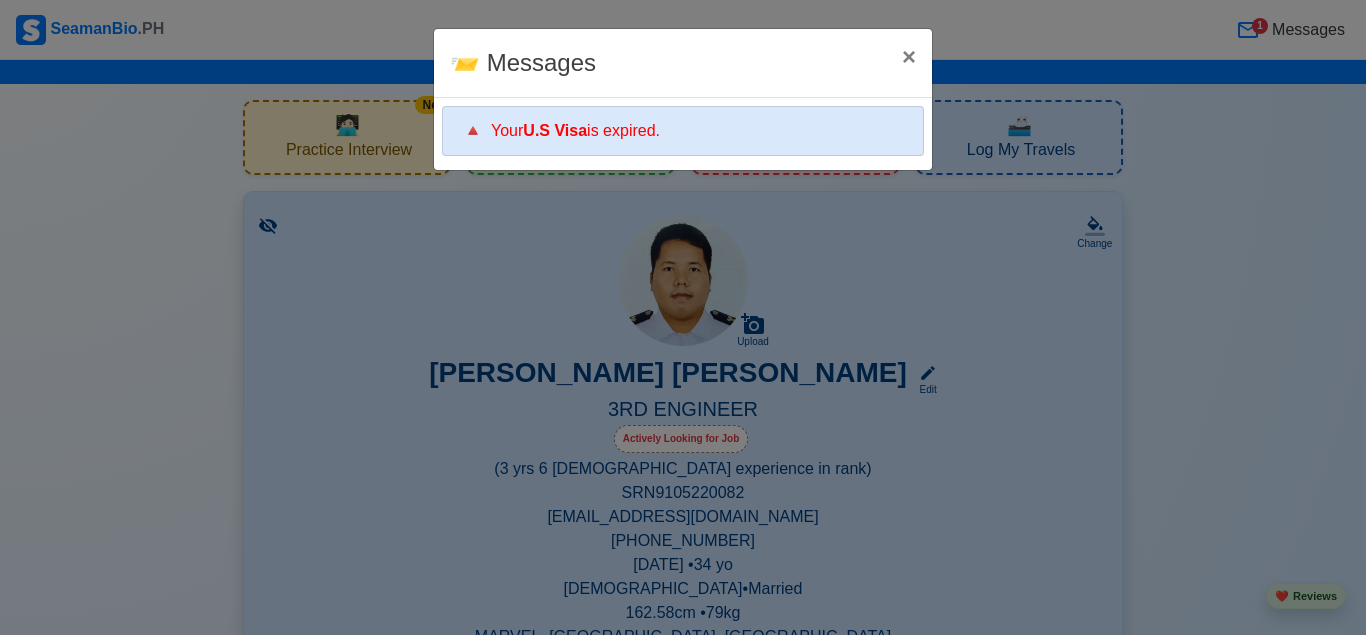 click on "🔺" at bounding box center [473, 130] 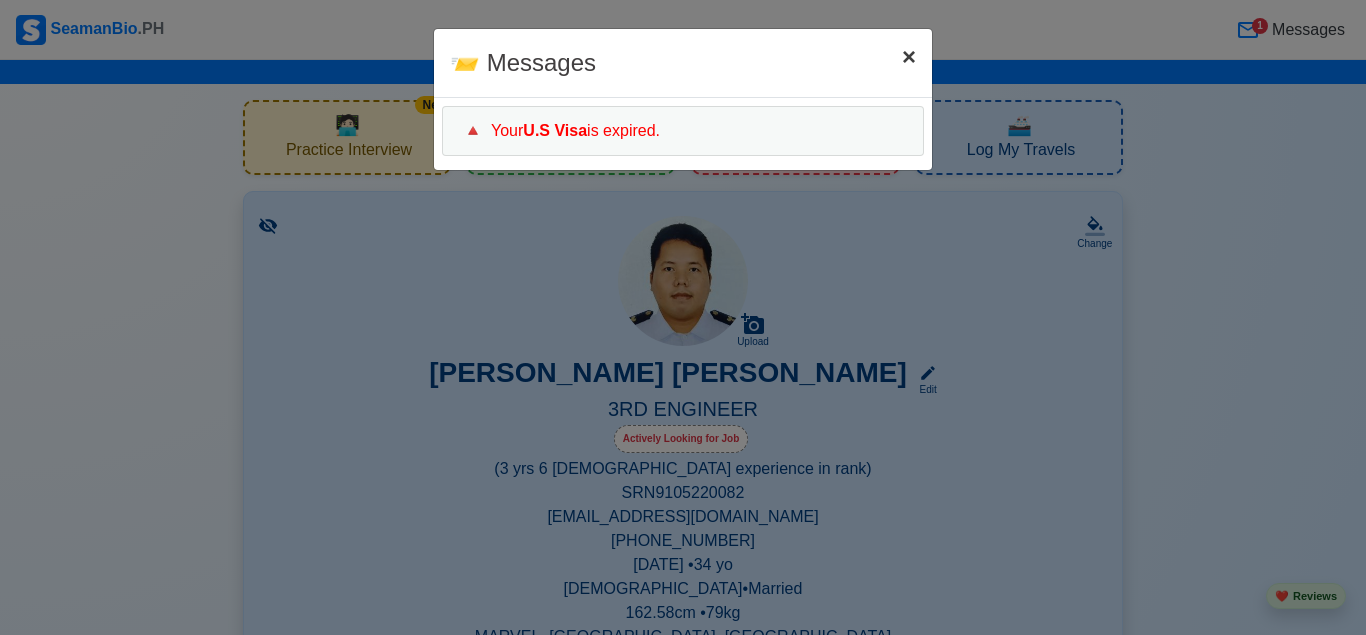 click on "×" at bounding box center (909, 56) 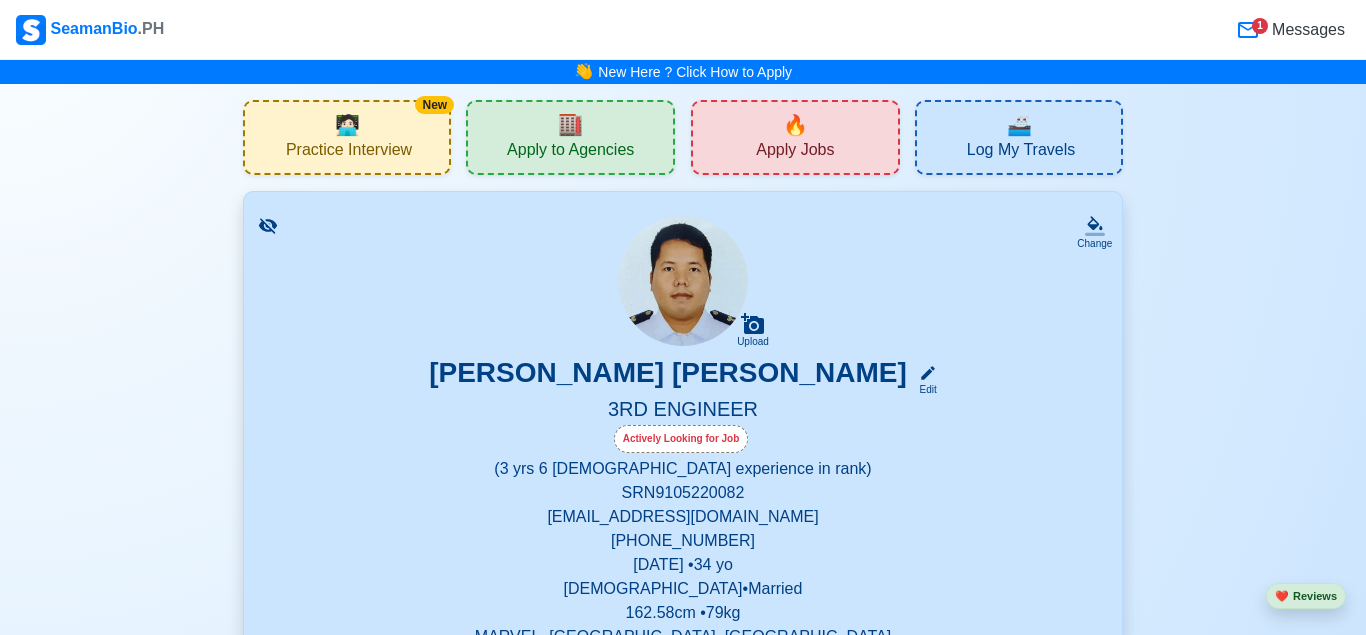 click 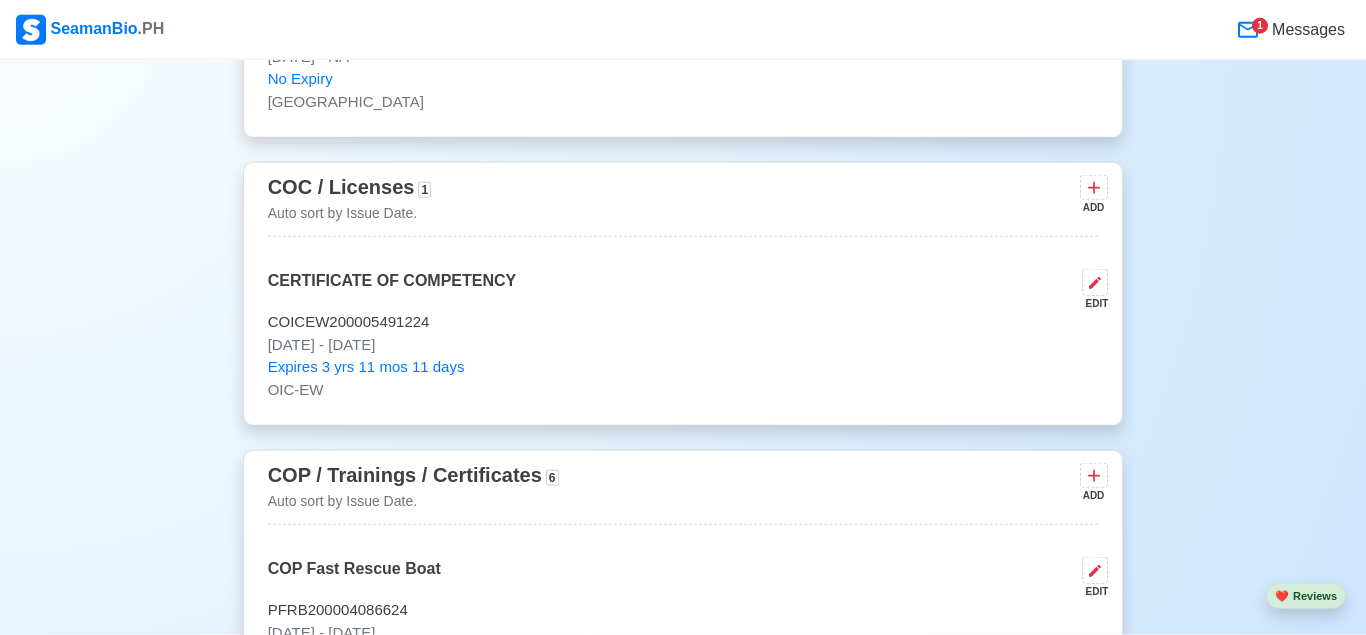scroll, scrollTop: 0, scrollLeft: 0, axis: both 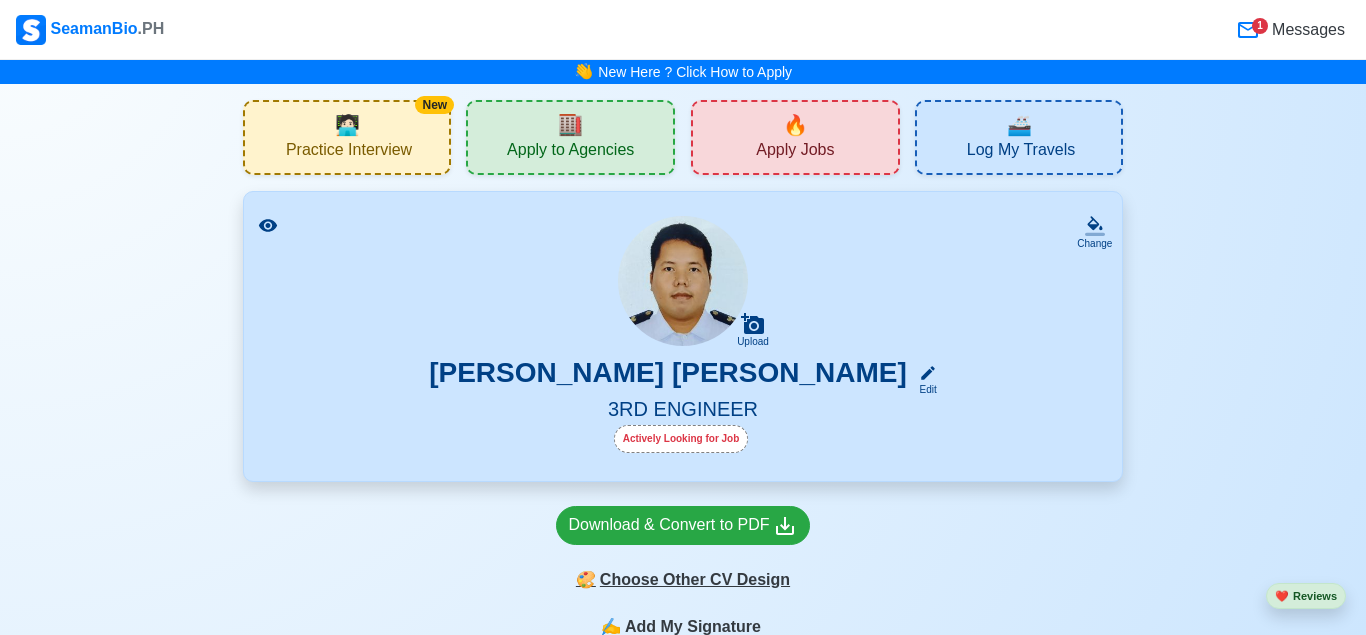 click on "🎨 Choose Other CV Design" at bounding box center [683, 580] 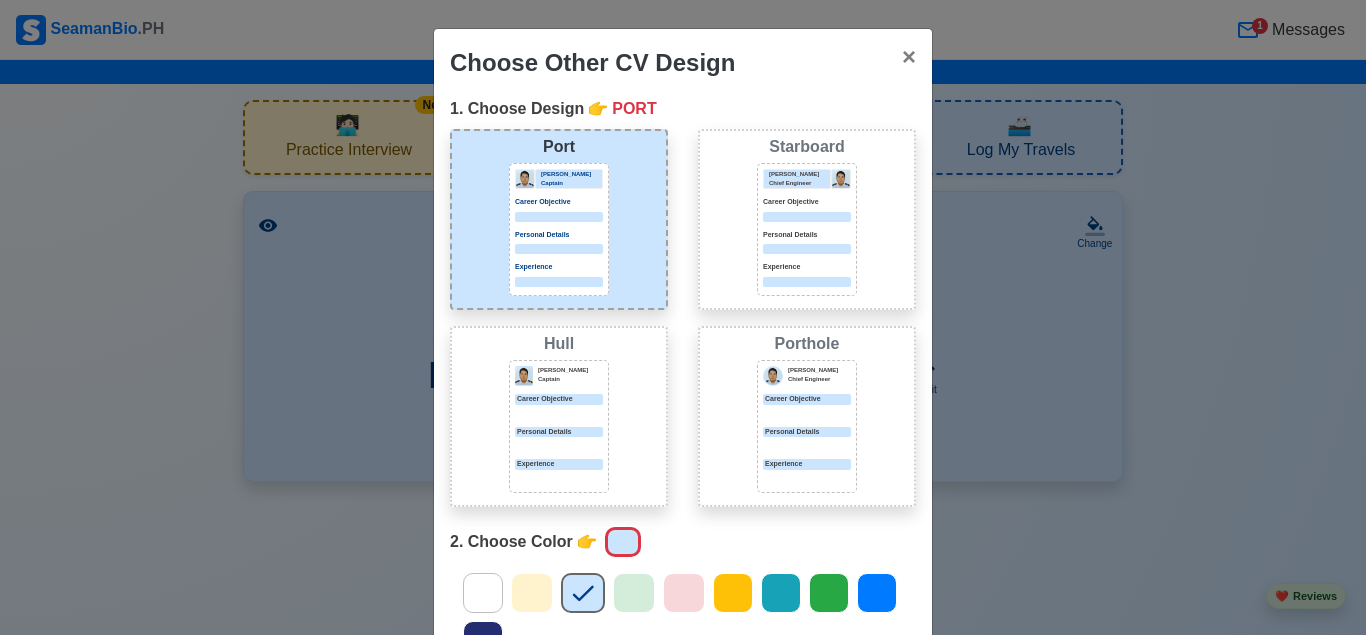 click 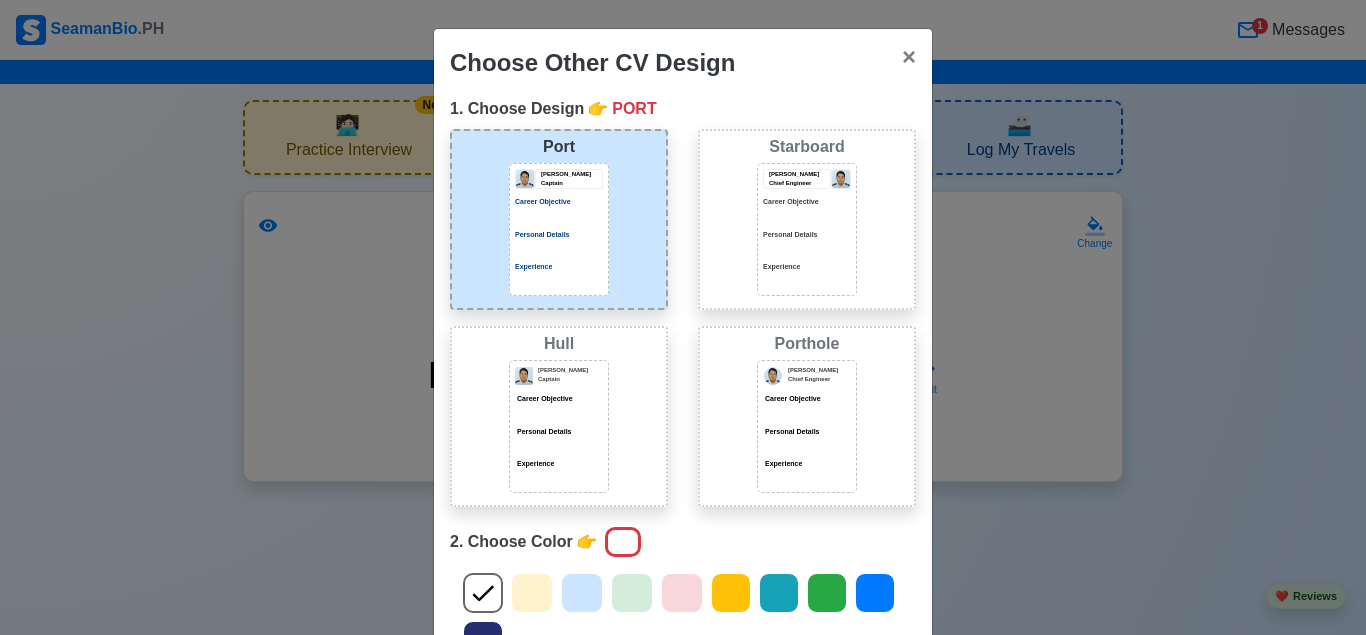 click 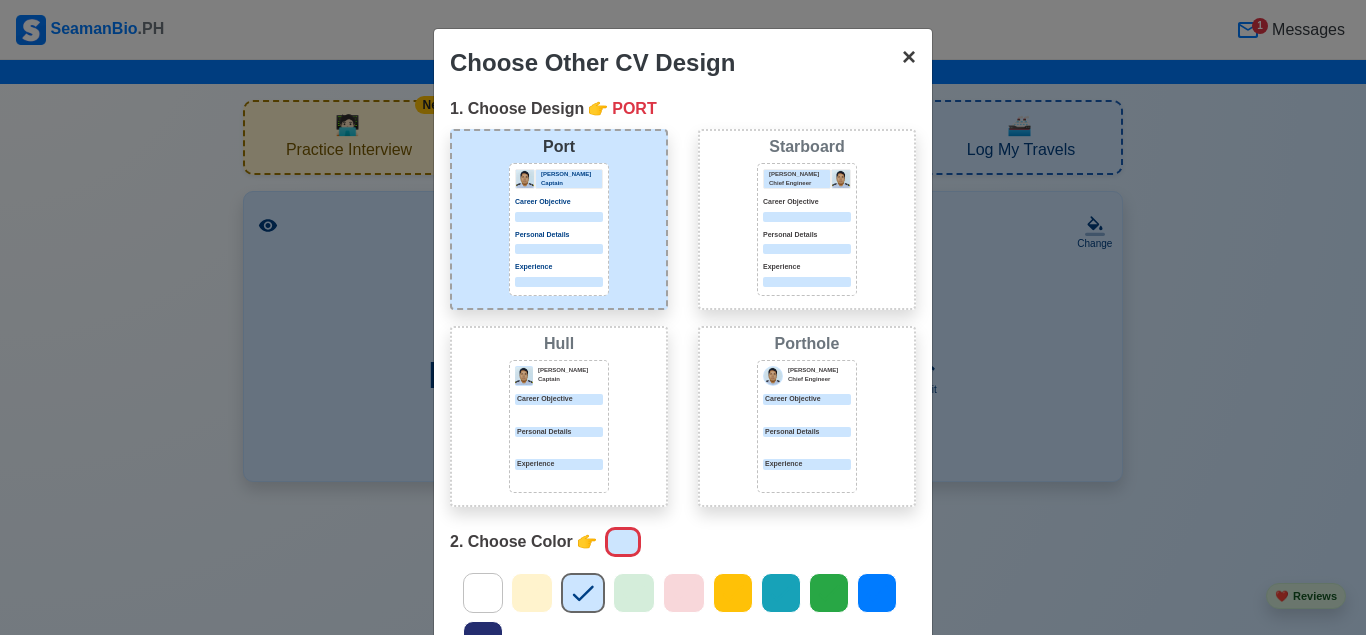 click on "×" at bounding box center (909, 56) 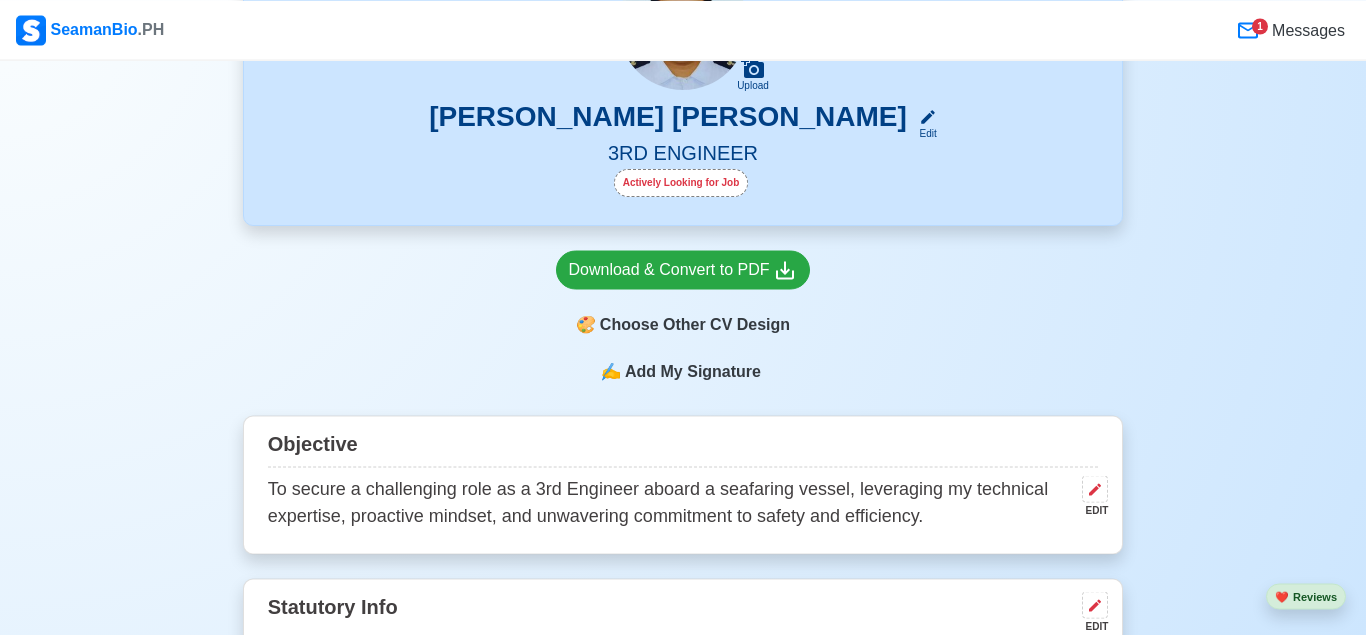 scroll, scrollTop: 277, scrollLeft: 0, axis: vertical 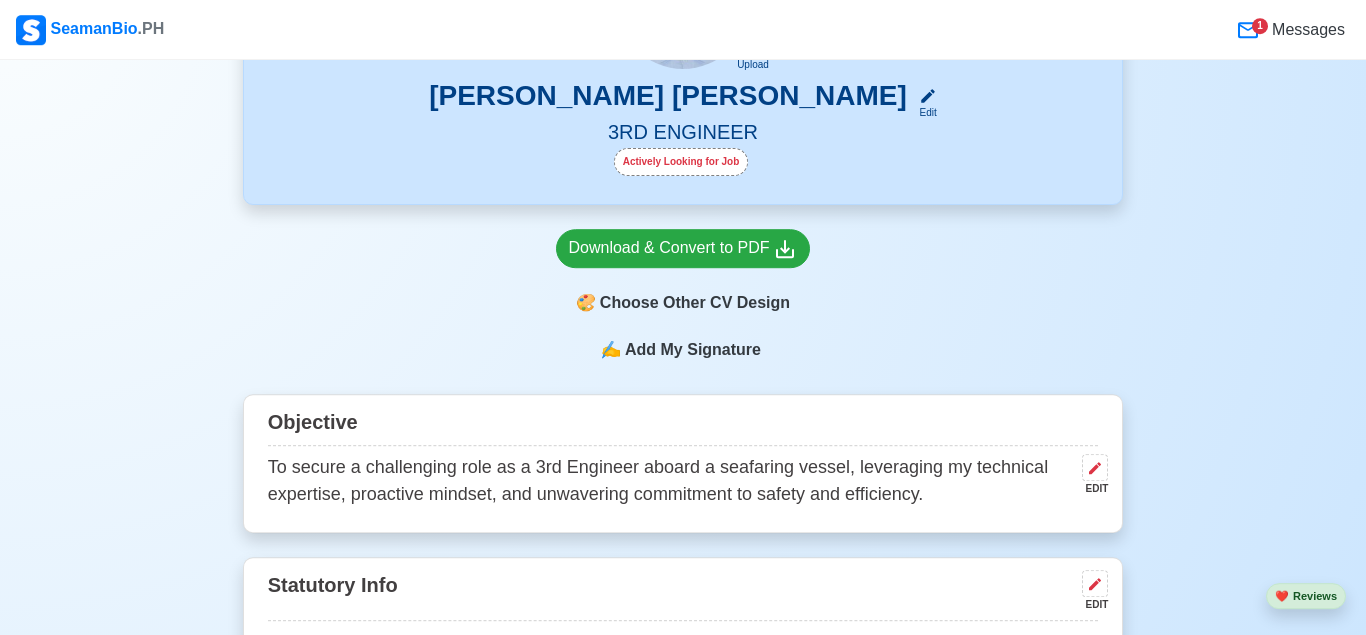 click on "✍️" at bounding box center [611, 350] 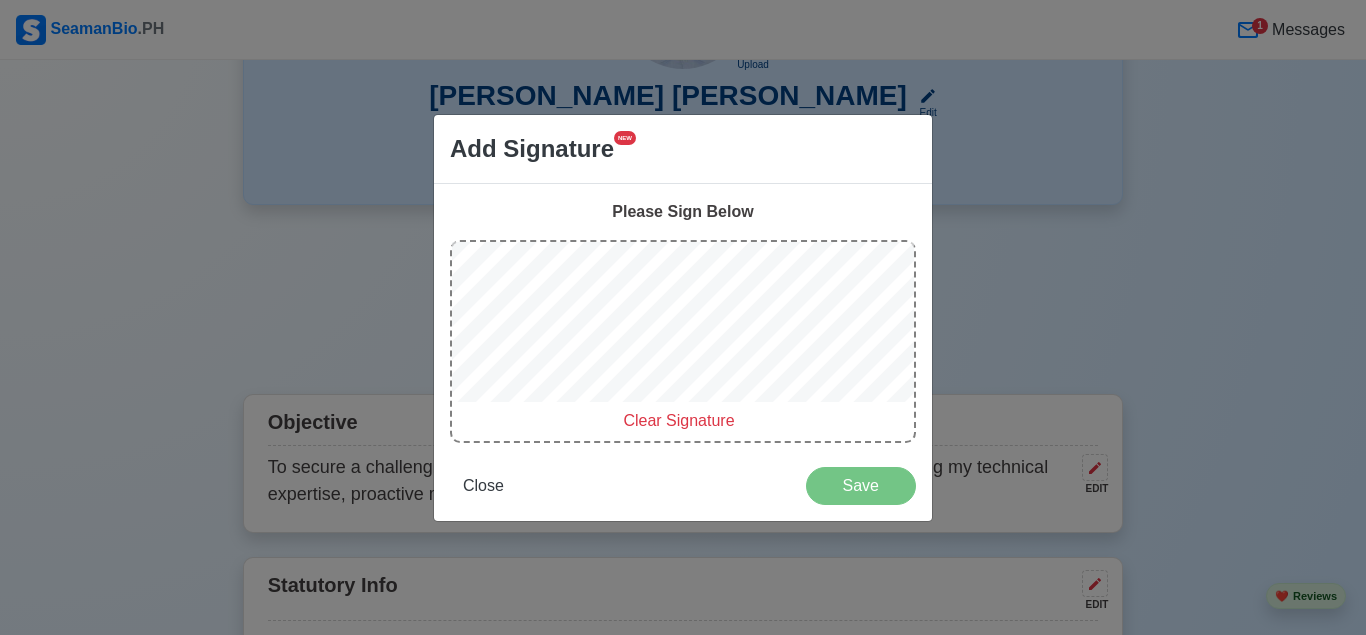 click on "Clear Signature" at bounding box center [678, 420] 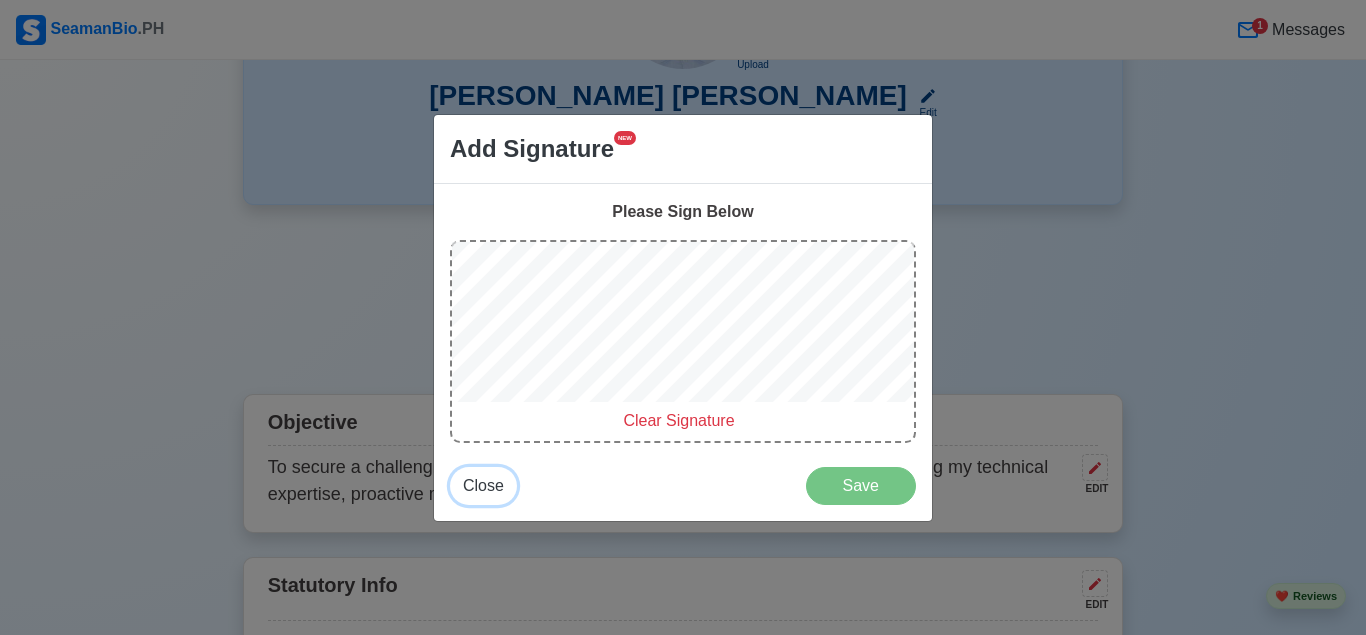click on "Close" at bounding box center [483, 485] 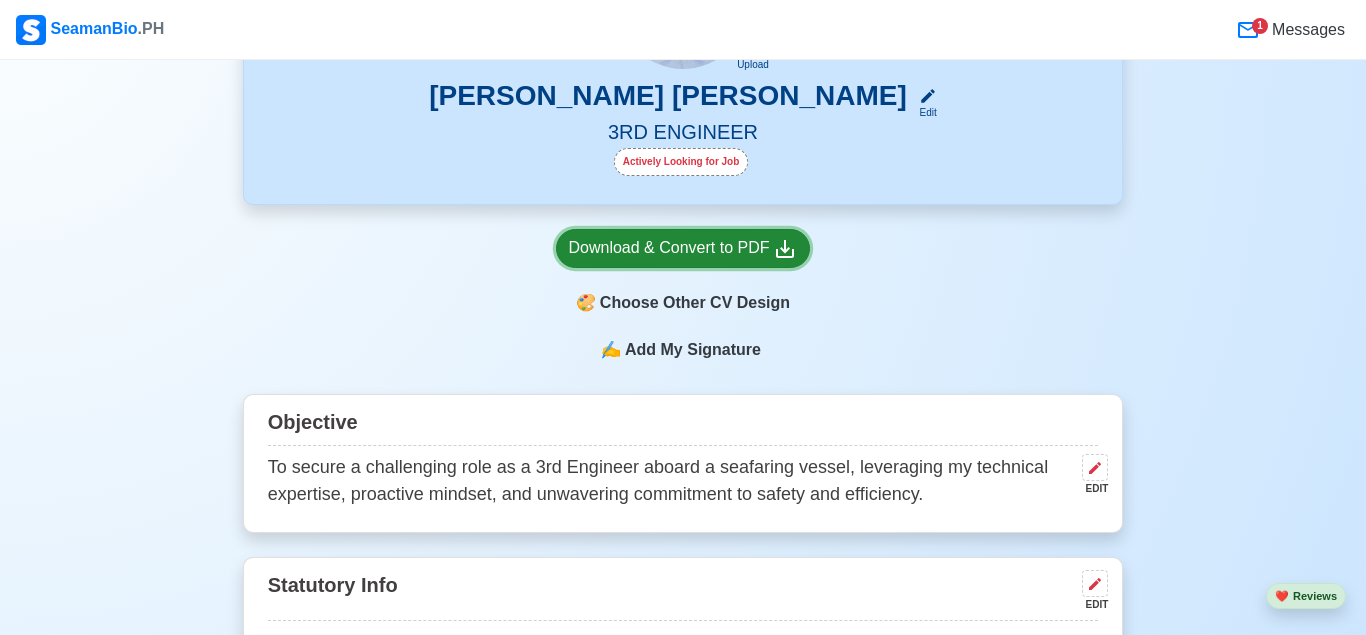 click on "Download & Convert to PDF" at bounding box center [683, 248] 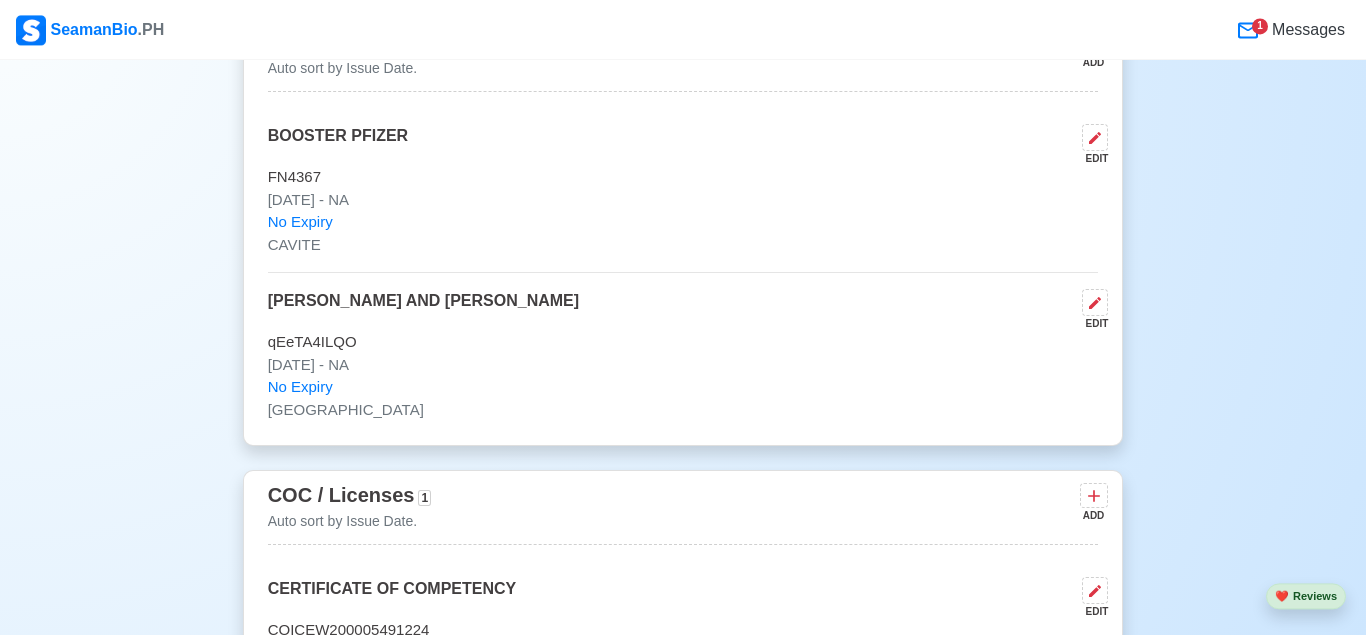 scroll, scrollTop: 0, scrollLeft: 0, axis: both 